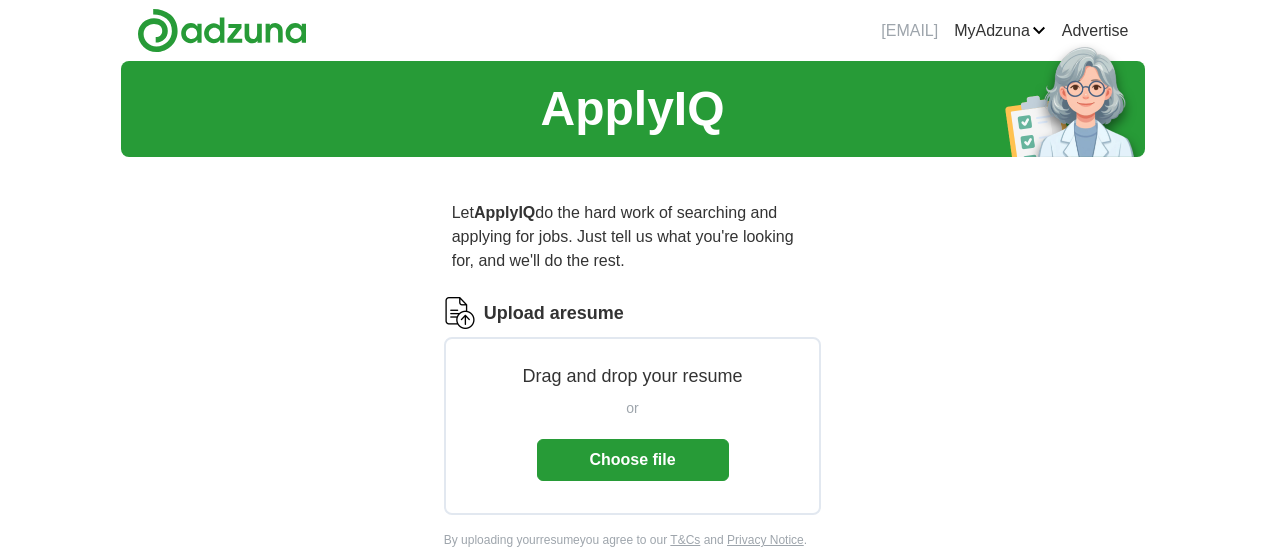 scroll, scrollTop: 0, scrollLeft: 0, axis: both 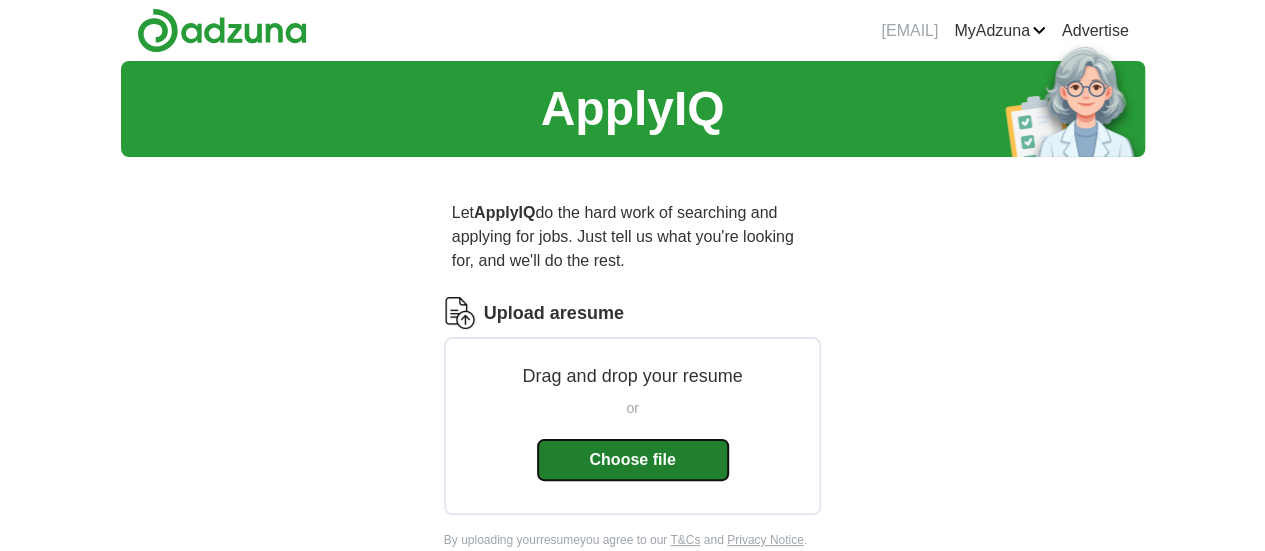 click on "Choose file" at bounding box center [633, 460] 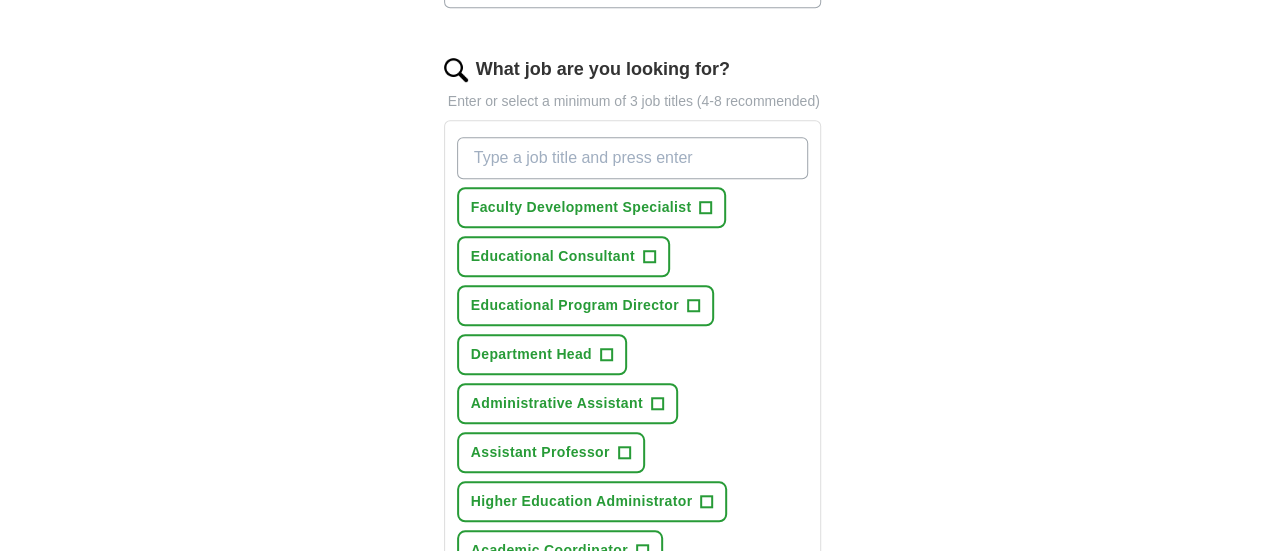 scroll, scrollTop: 680, scrollLeft: 0, axis: vertical 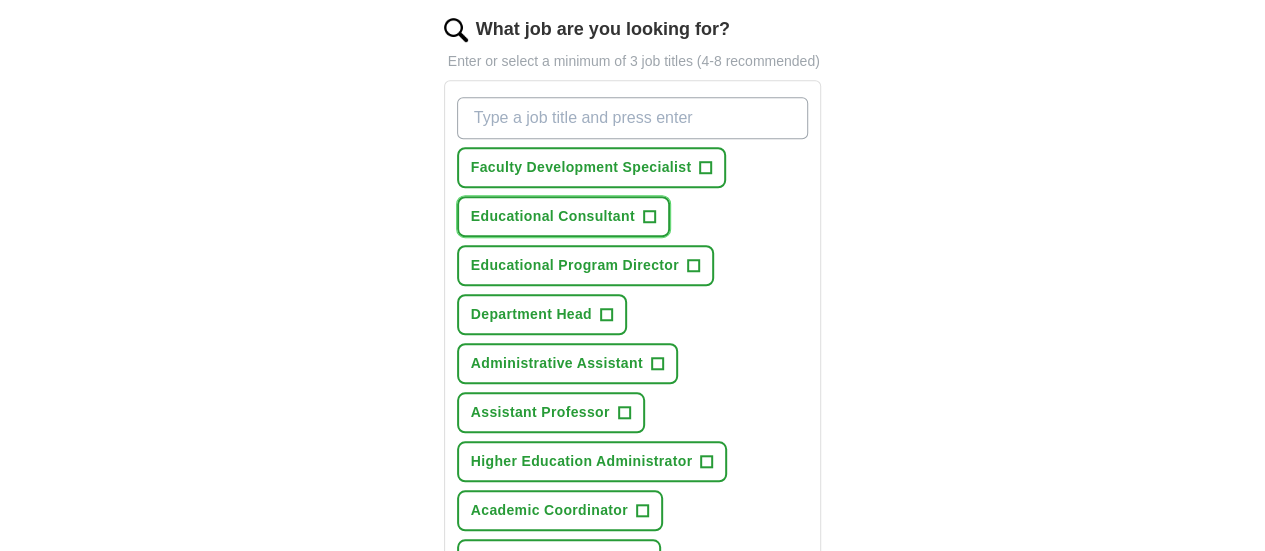 click on "+" at bounding box center (649, 217) 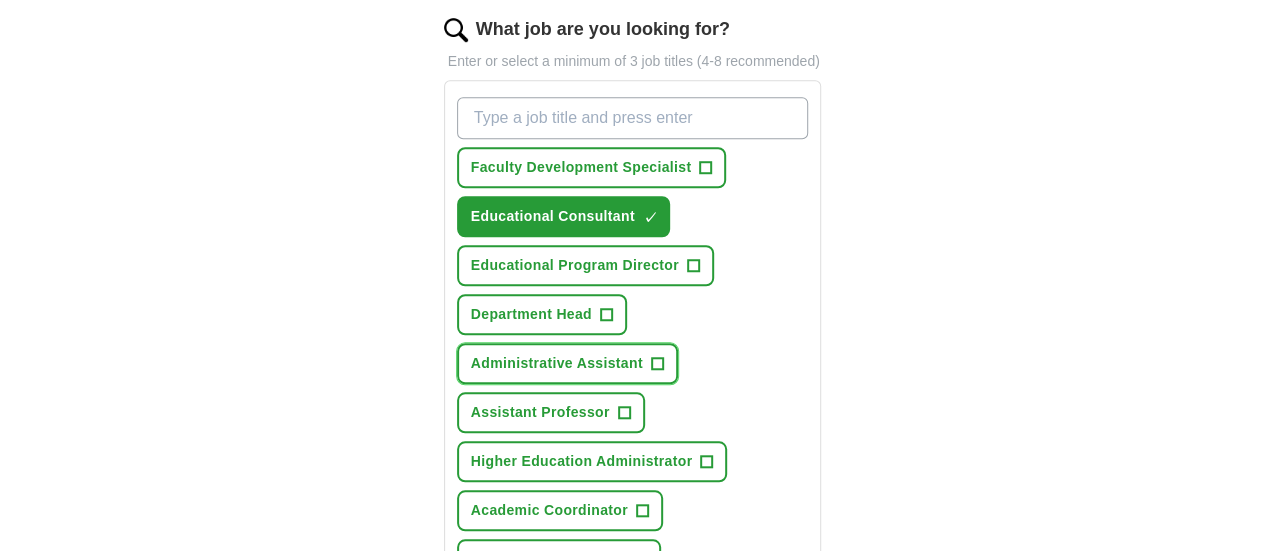 click on "+" at bounding box center (657, 364) 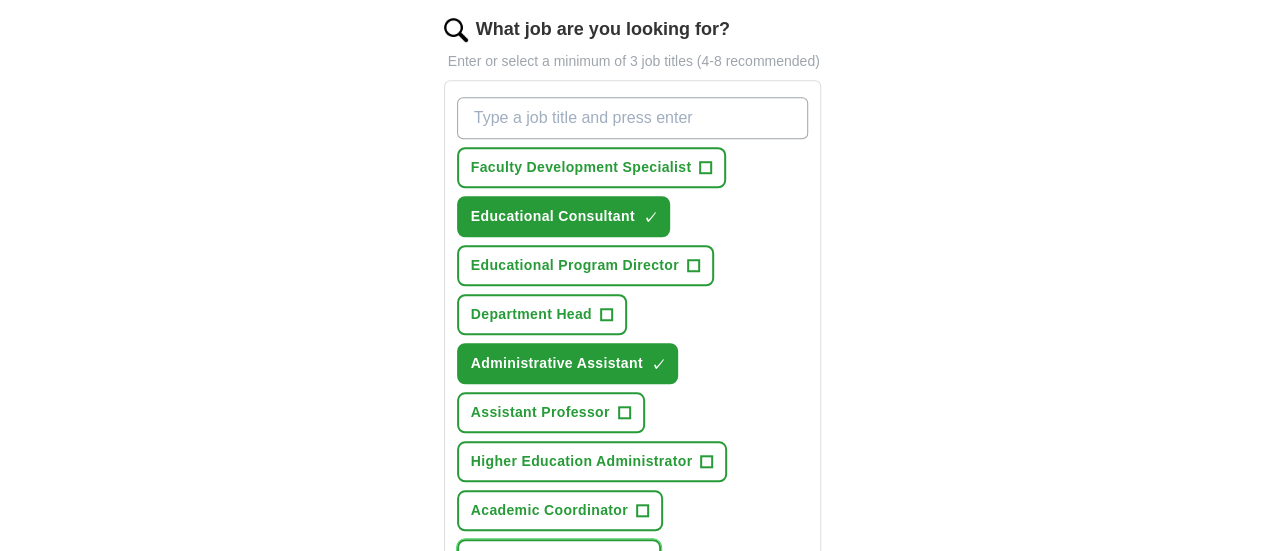 click on "Education Researcher +" at bounding box center (559, 559) 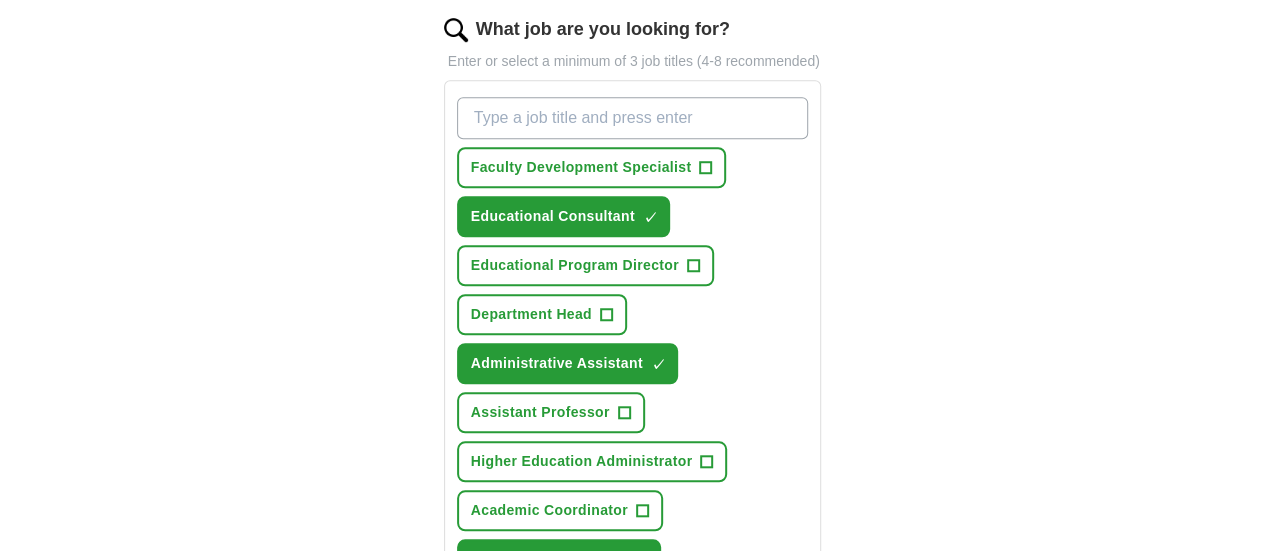 click on "+" at bounding box center [669, 658] 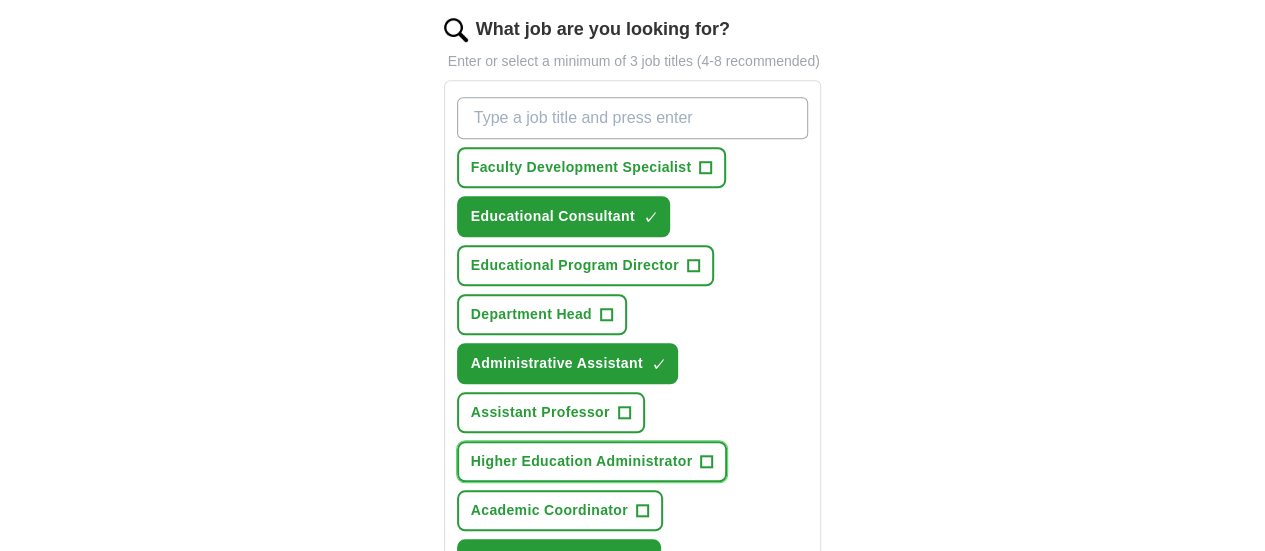 click on "+" at bounding box center (707, 462) 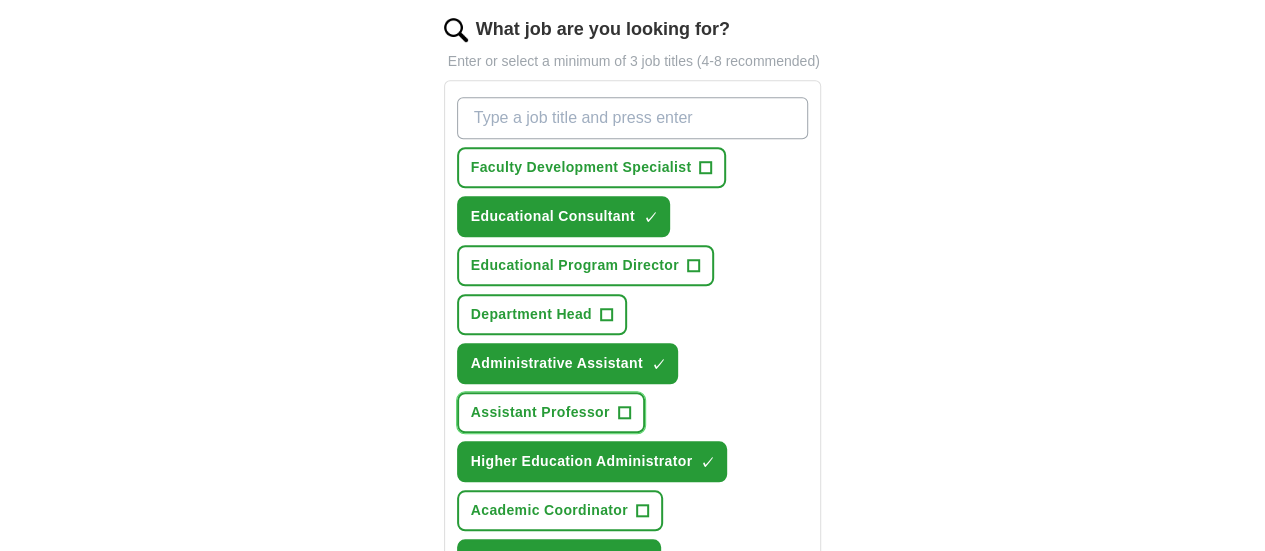 click on "+" at bounding box center (624, 413) 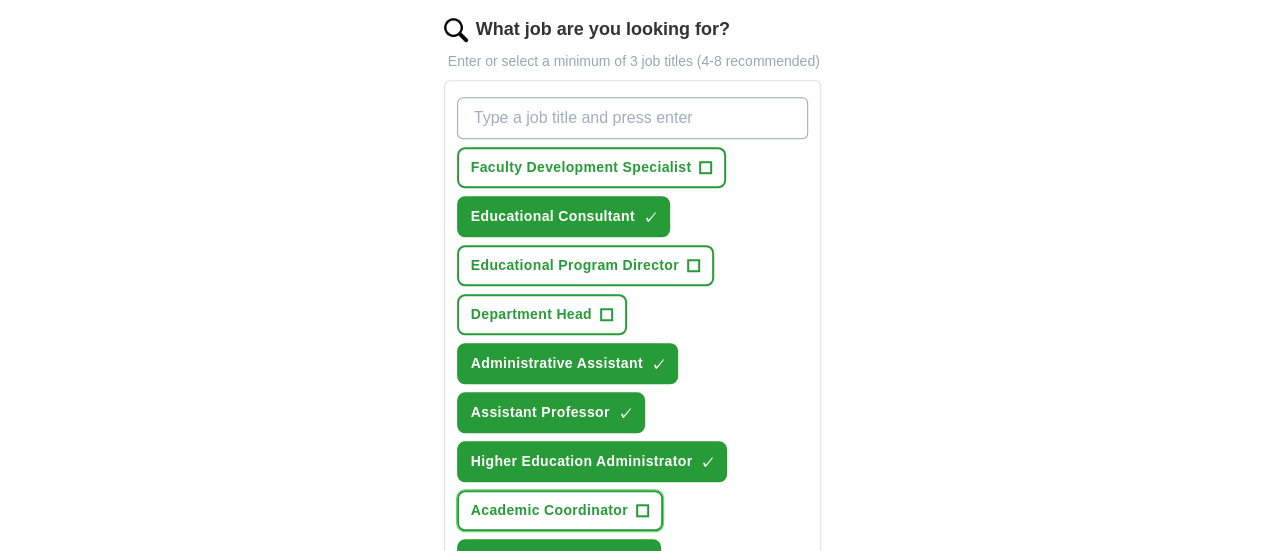 click on "+" at bounding box center [642, 511] 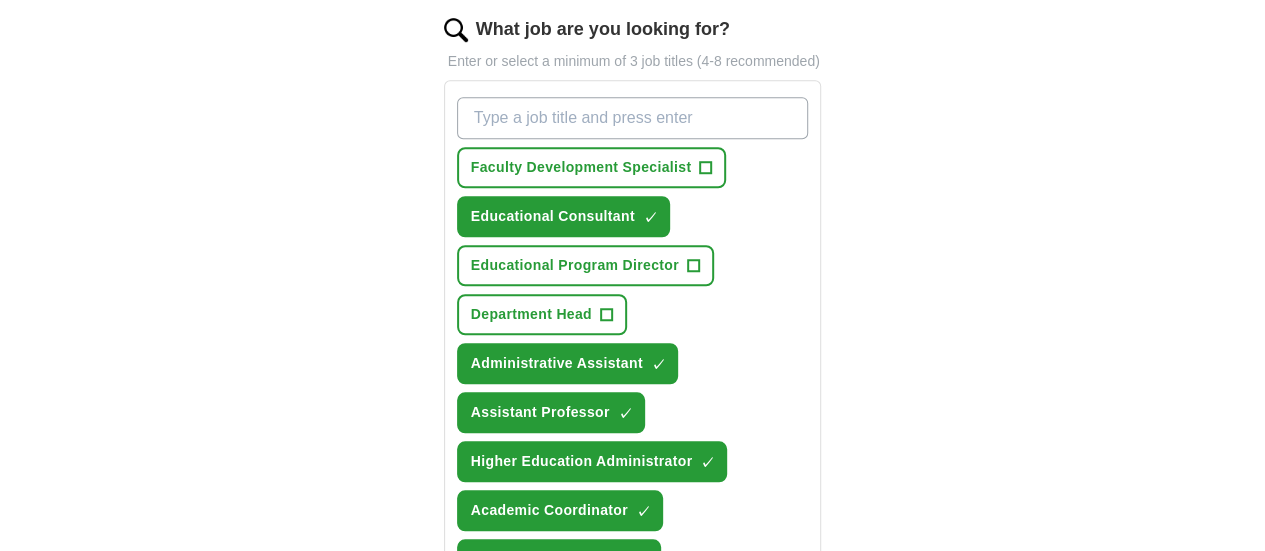 click on "+" at bounding box center [638, 609] 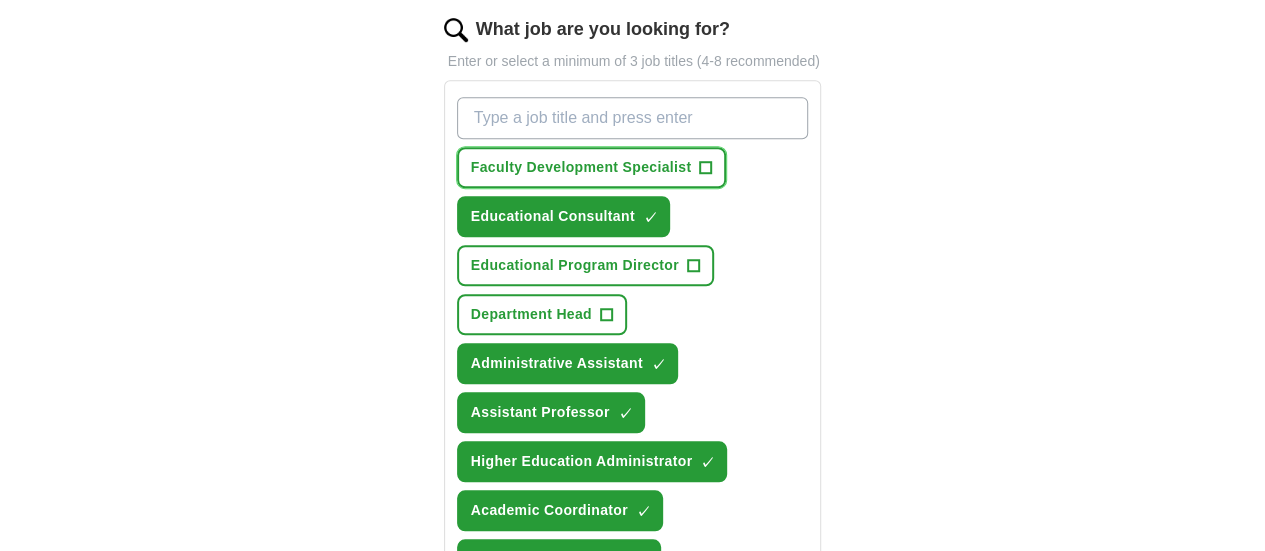 click on "Faculty Development Specialist +" at bounding box center [592, 167] 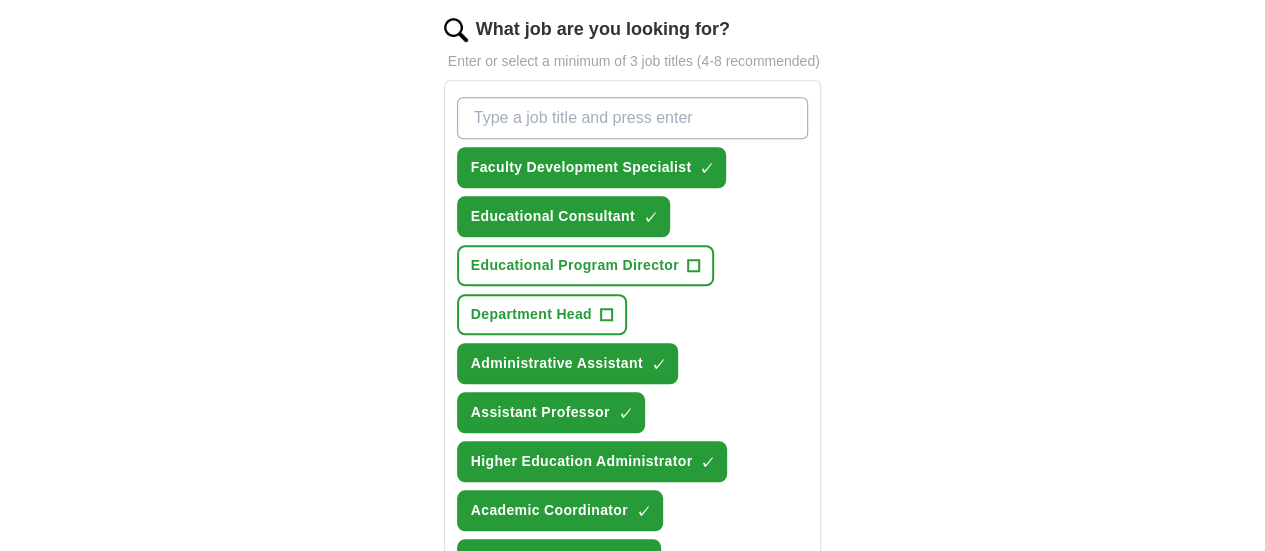 click on "ApplyIQ Let  ApplyIQ  do the hard work of searching and applying for jobs. Just tell us what you're looking for, and we'll do the rest. Select a resume CURRICULUM VITAE 6.23..25....pdf 07/14/2025, 11:11 Upload a different  resume By uploading your  resume  you agree to our   T&Cs   and   Privacy Notice . First Name [PERSON] Last Name [PERSON] What job are you looking for? Enter or select a minimum of 3 job titles (4-8 recommended) Faculty Development Specialist ✓ × Educational Consultant ✓ × Educational Program Director + Department Head + Administrative Assistant ✓ × Assistant Professor ✓ × Higher Education Administrator ✓ × Academic Coordinator ✓ × Education Researcher ✓ × Curriculum Developer ✓ × Research Project Manager ✓ × Where do you want to work? 25 mile radius Start applying for jobs By registering, you consent to us applying to suitable jobs for you" at bounding box center [633, 212] 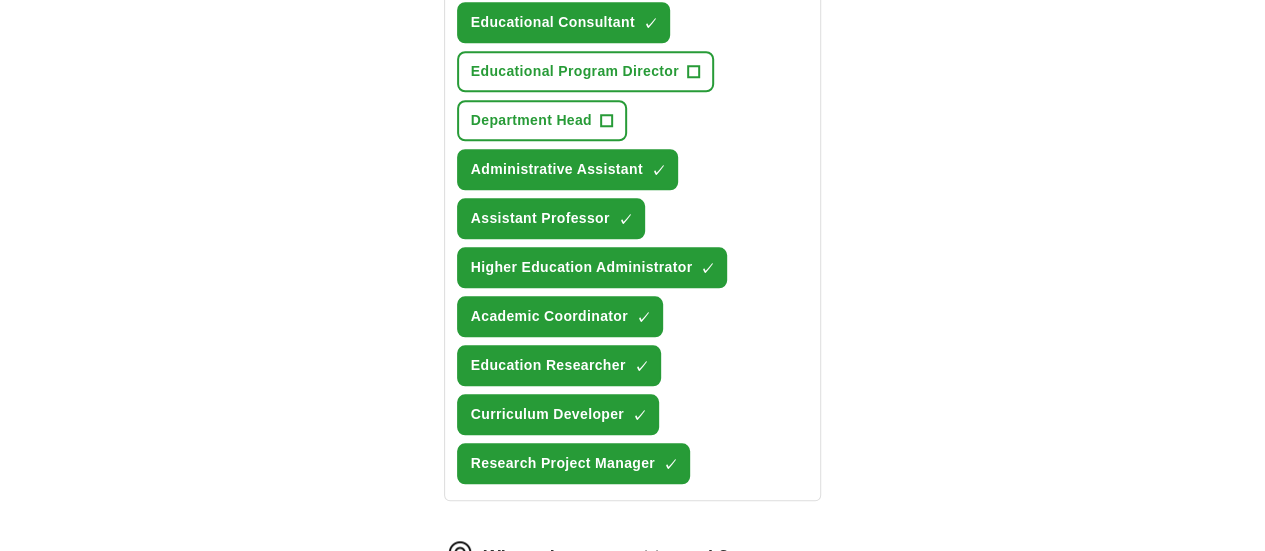 scroll, scrollTop: 1000, scrollLeft: 0, axis: vertical 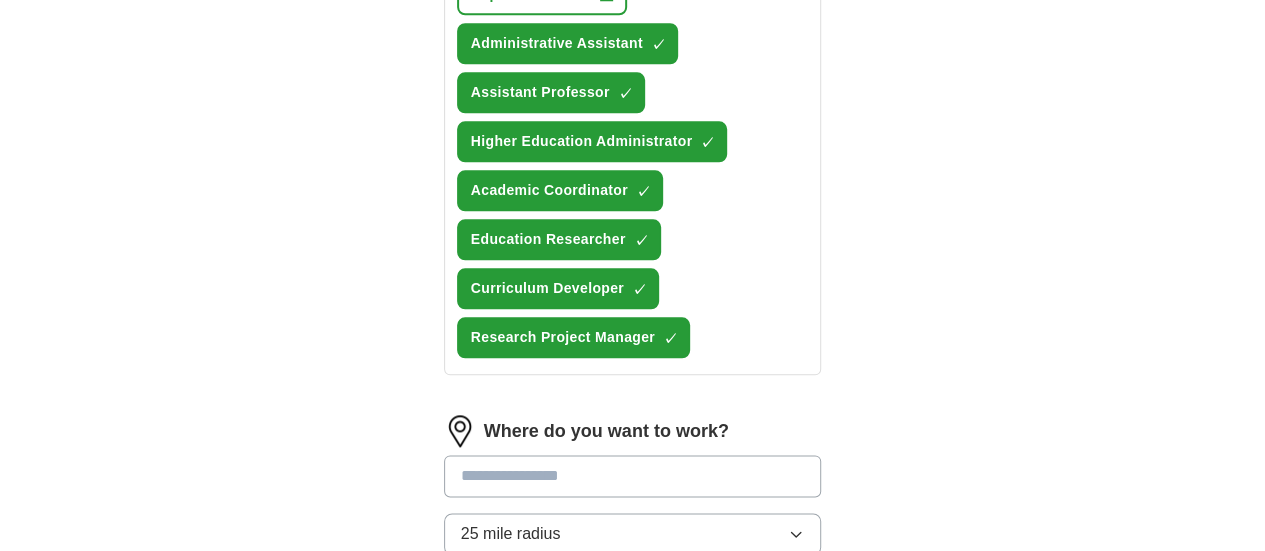 click at bounding box center (633, 476) 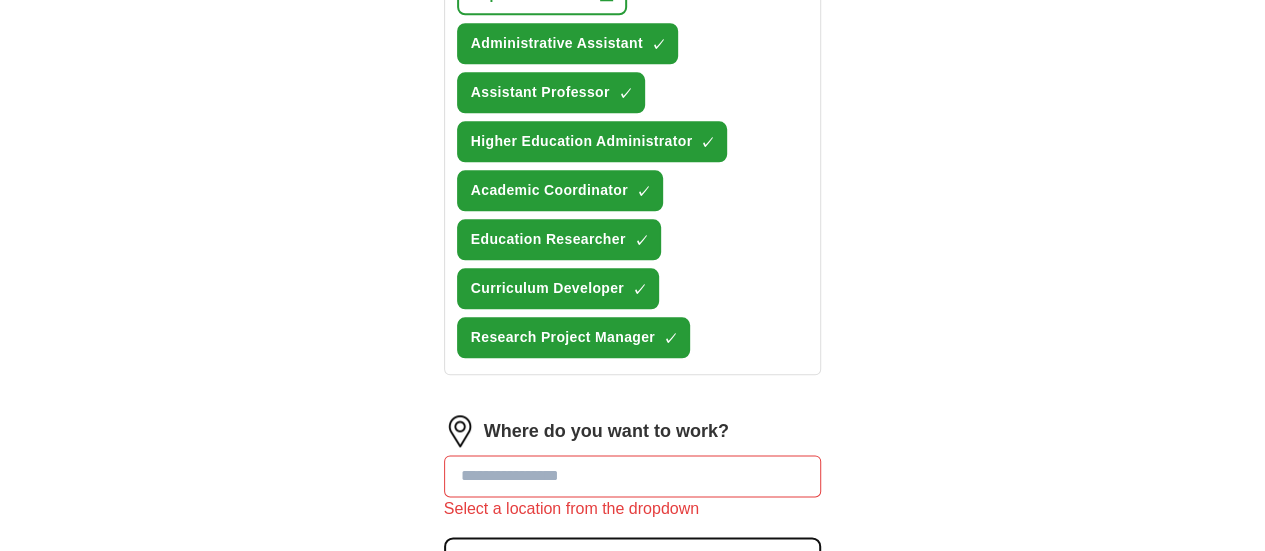 click on "Where do you want to work? Select a location from the dropdown 25 mile radius" at bounding box center (633, 505) 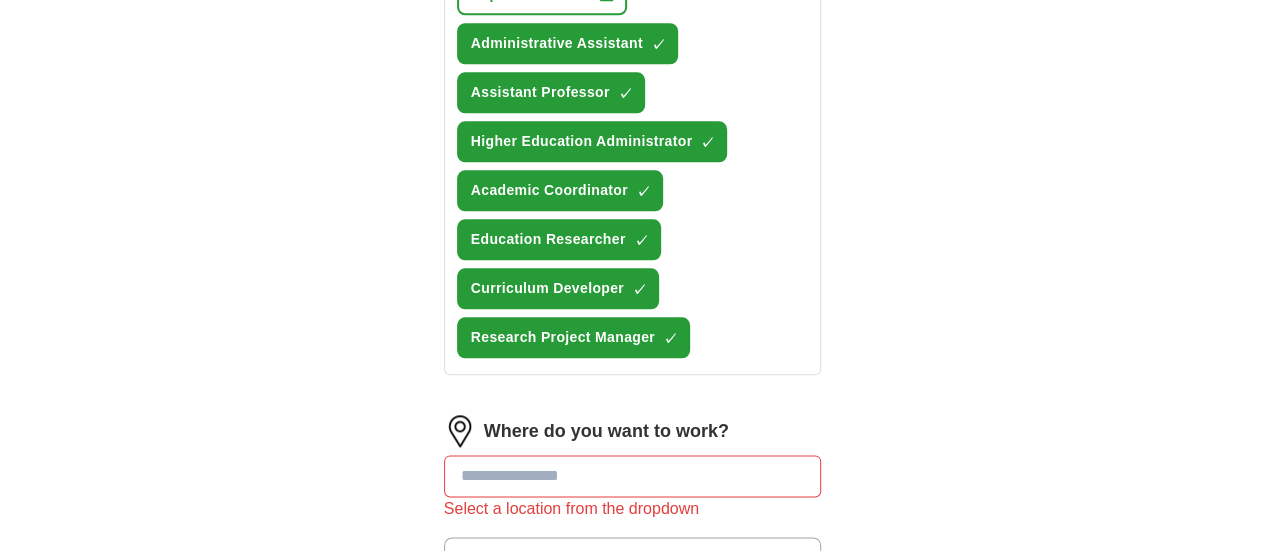 click on "10 mile radius" at bounding box center (511, 686) 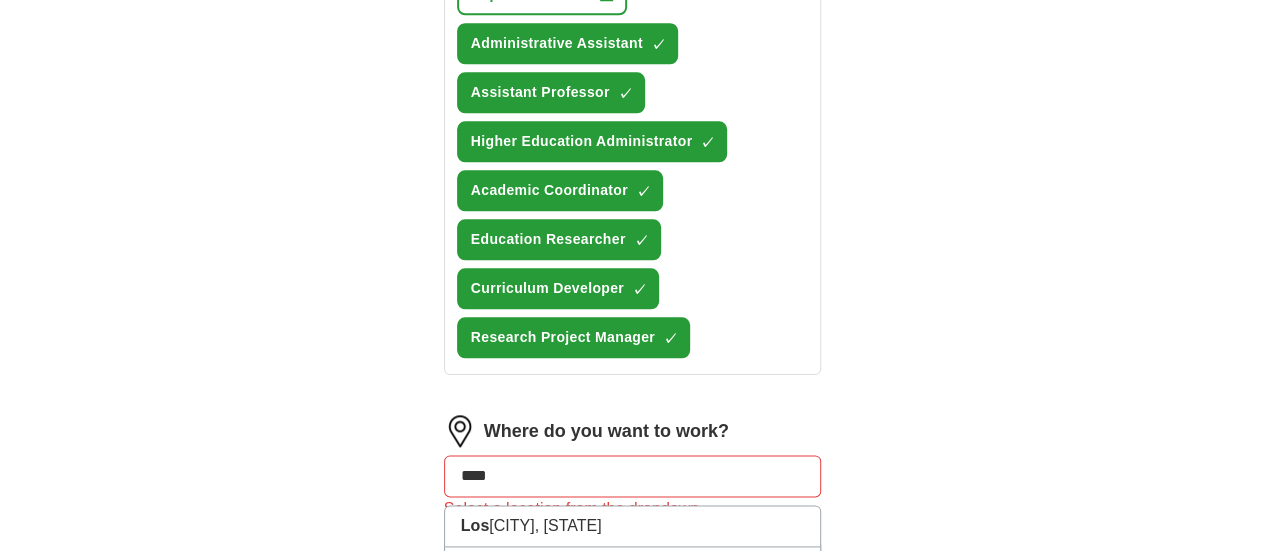 type on "*****" 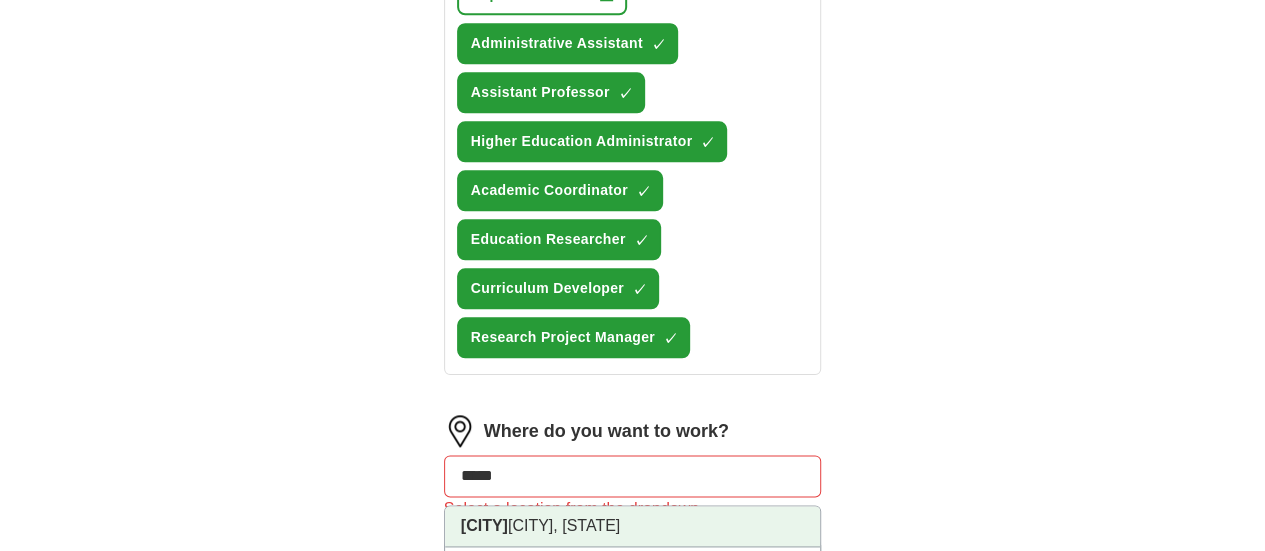 click on "[CITY], [STATE]" at bounding box center [633, 526] 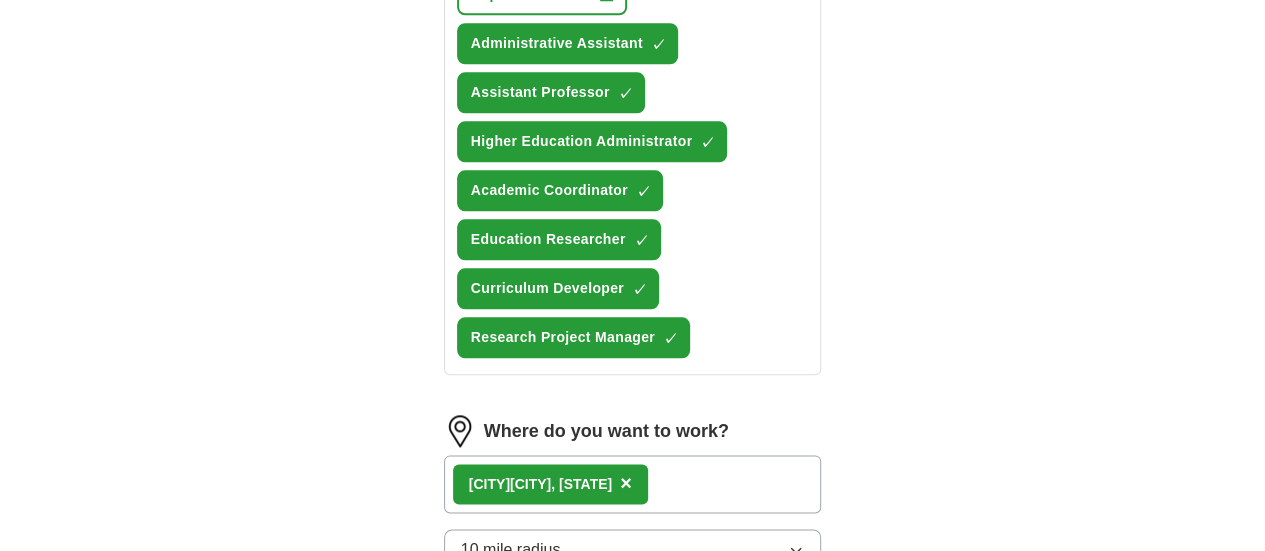 click on "Start applying for jobs" at bounding box center (633, 664) 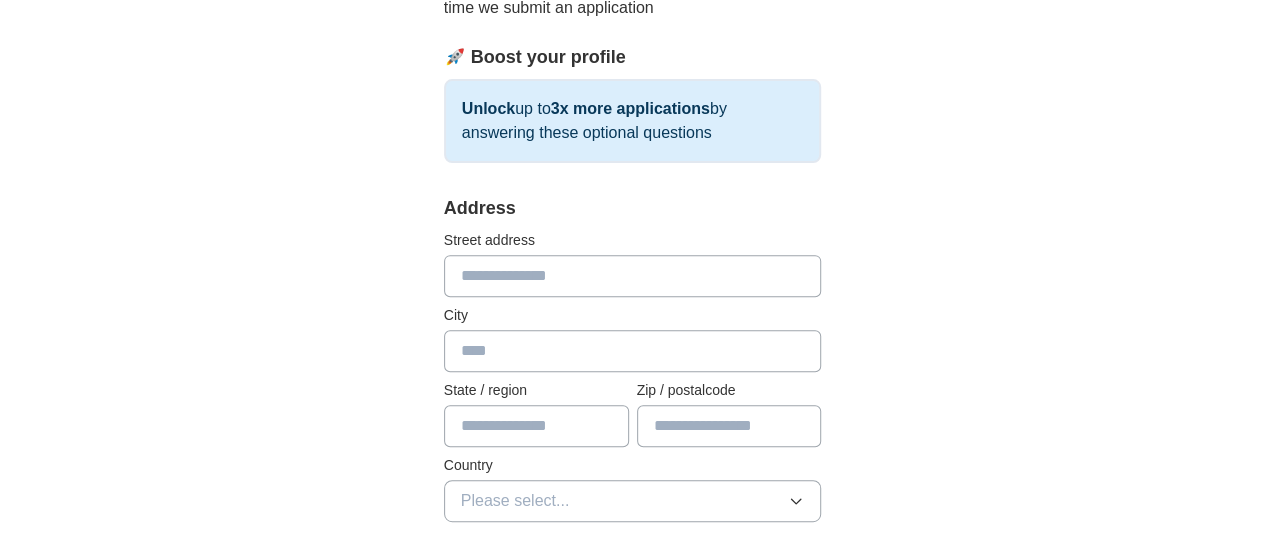 scroll, scrollTop: 320, scrollLeft: 0, axis: vertical 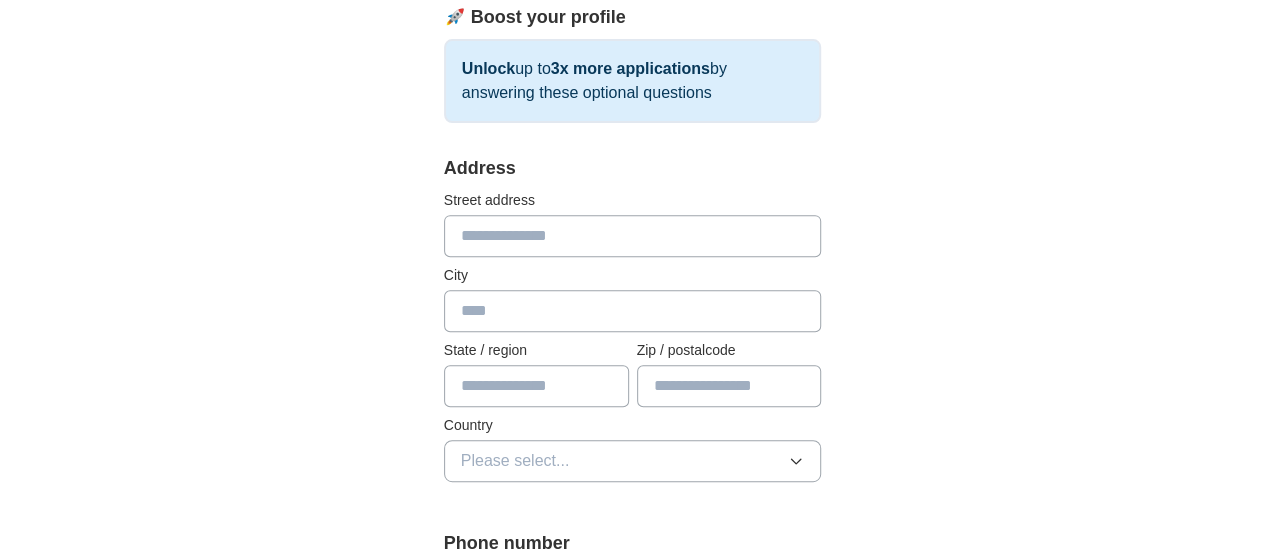 click at bounding box center (633, 236) 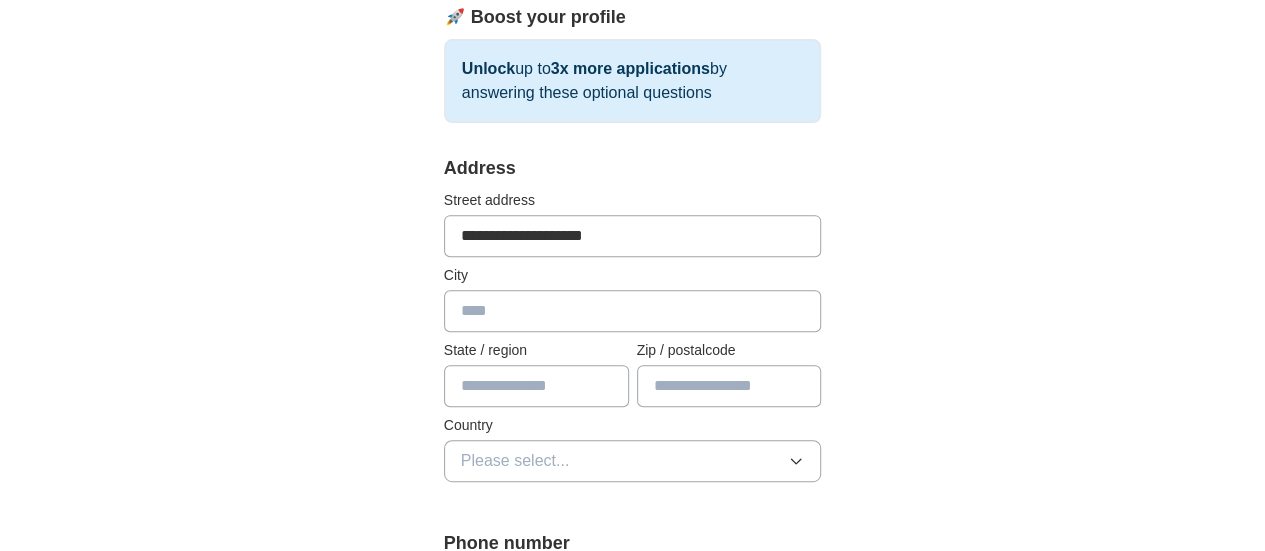 type on "*********" 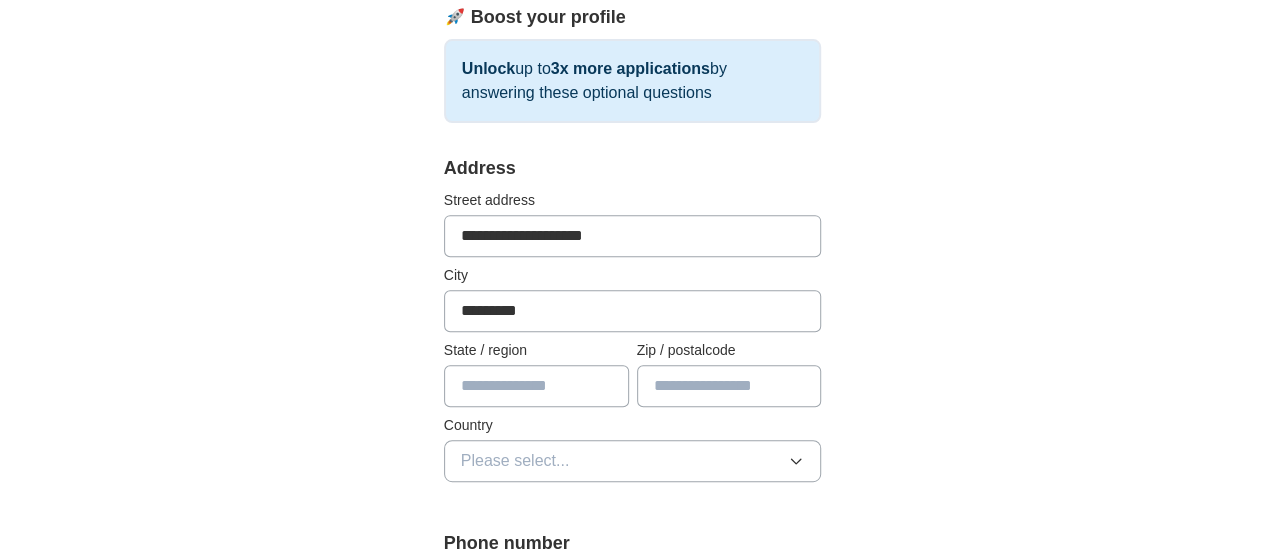 type on "**" 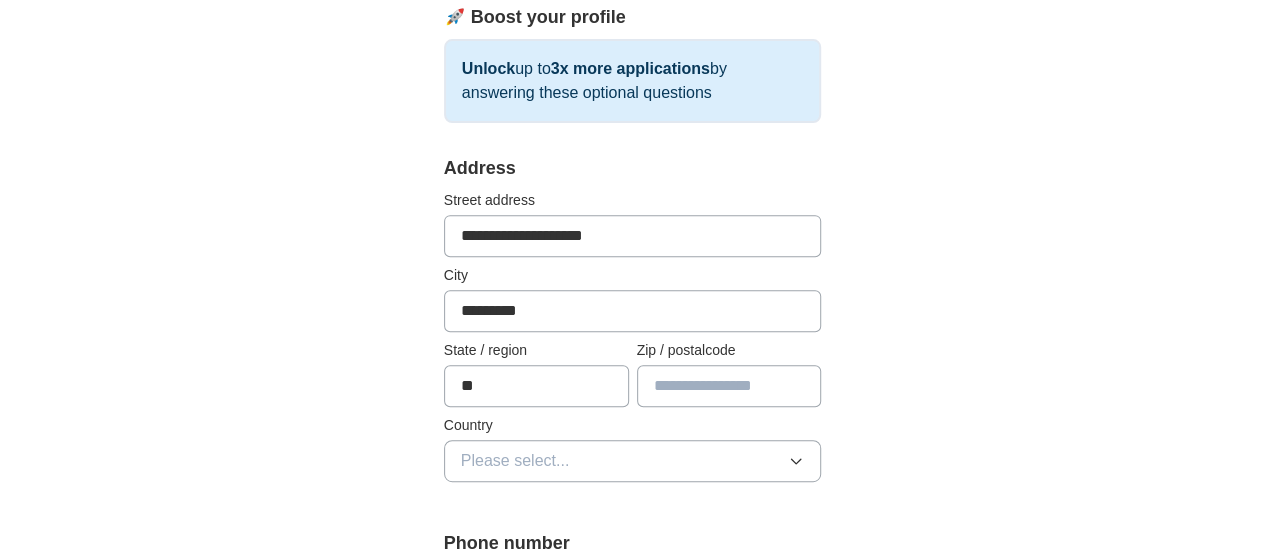 type on "*****" 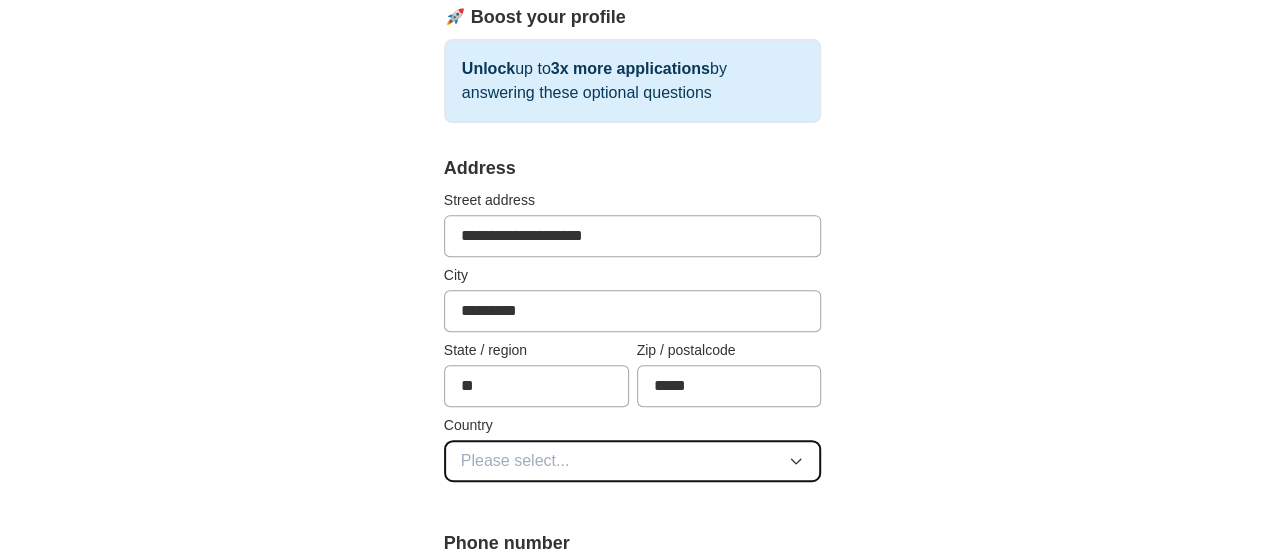 click 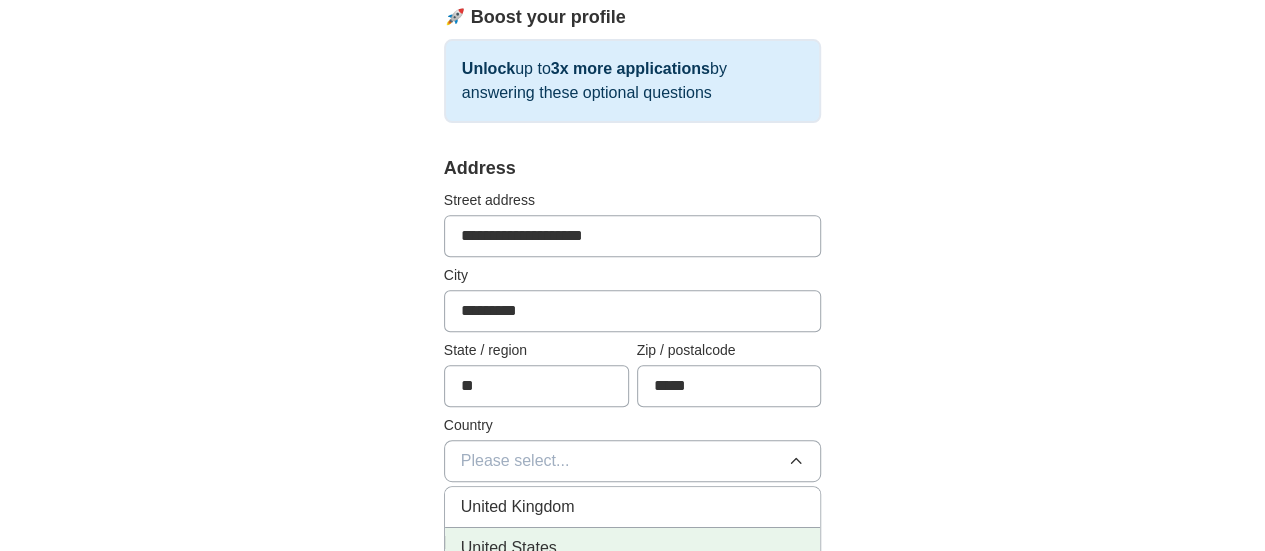 click on "United States" at bounding box center (633, 548) 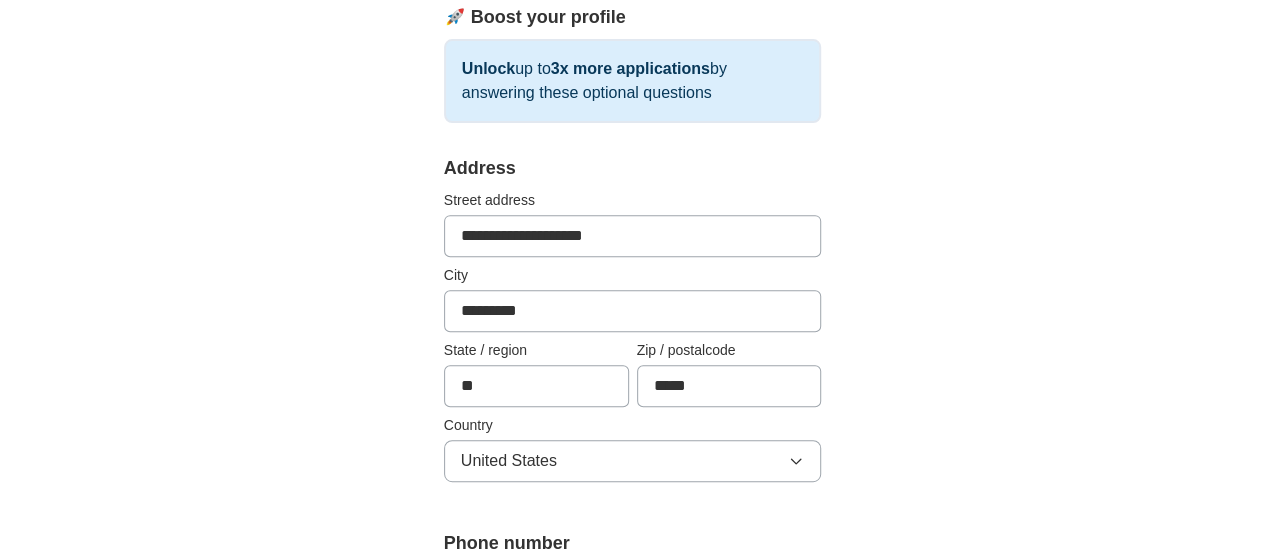 click on "ApplyIQ 🎉 You're applying , [PERSON] ! ApplyIQ will start searching for relevant jobs that match your profile - we'll notify you by email each time we submit an application 🚀 Boost your profile Unlock  up to  3x more applications  by answering these optional questions Address Street address [ADDRESS] City [CITY] State / region [STATE] Zip / postalcode [ZIP] Country United States Phone number [PHONE] **" at bounding box center (633, 661) 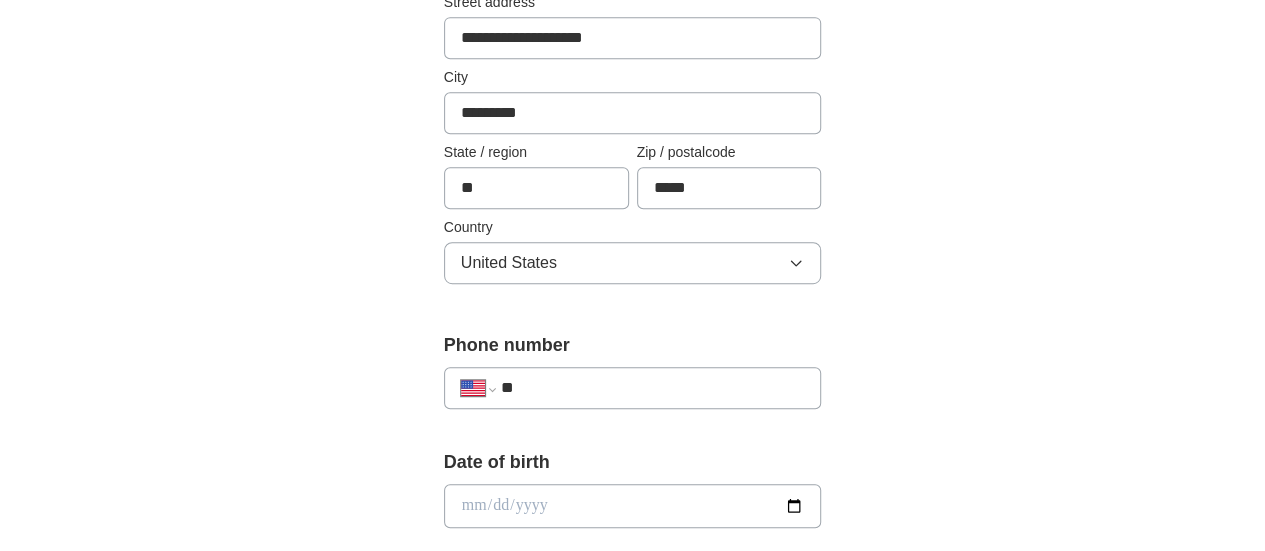 scroll, scrollTop: 520, scrollLeft: 0, axis: vertical 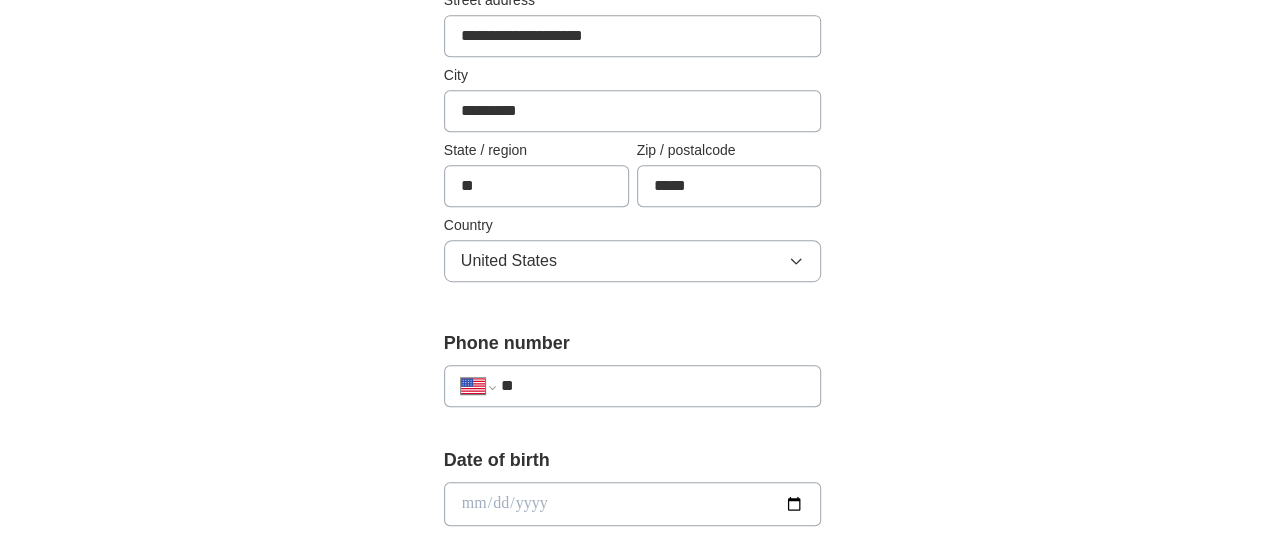 click on "**********" at bounding box center (633, 386) 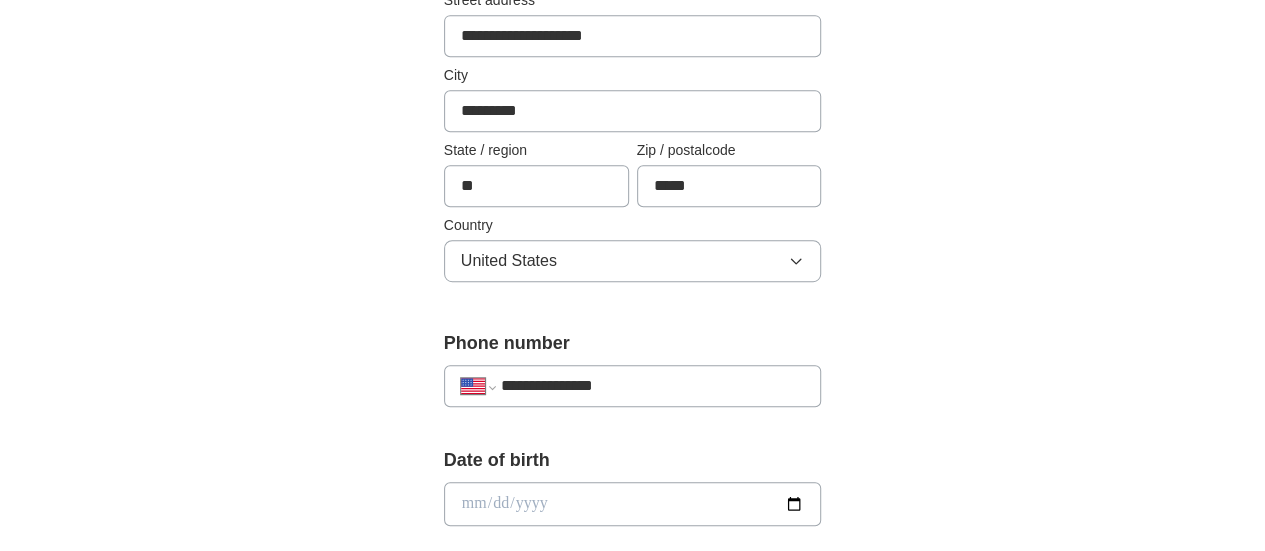 click on "**********" at bounding box center [653, 386] 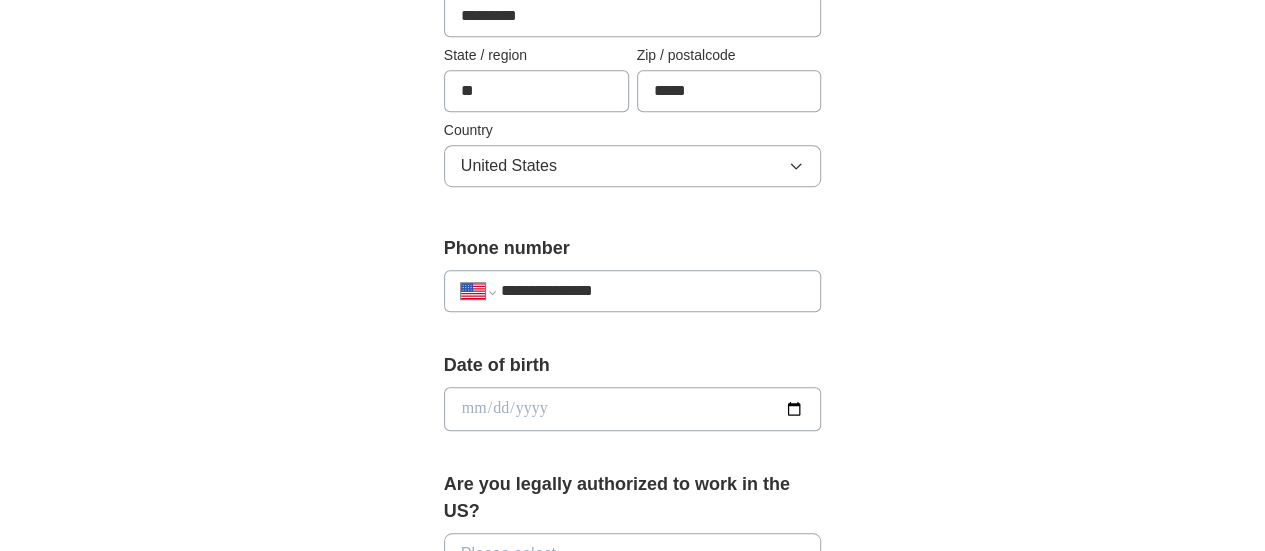 scroll, scrollTop: 640, scrollLeft: 0, axis: vertical 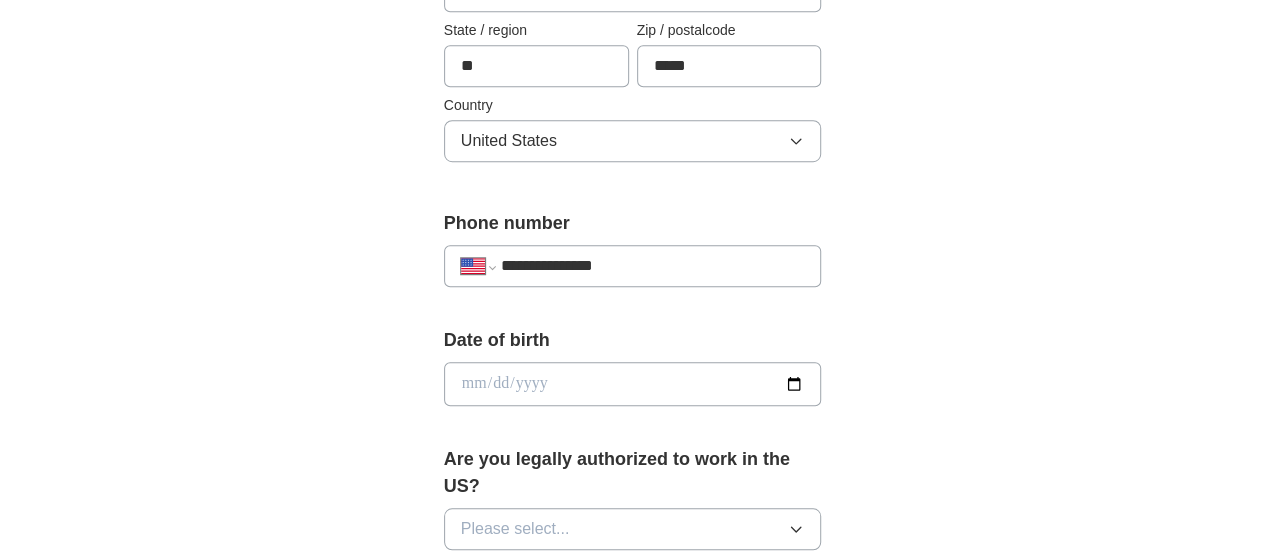 click at bounding box center [633, 384] 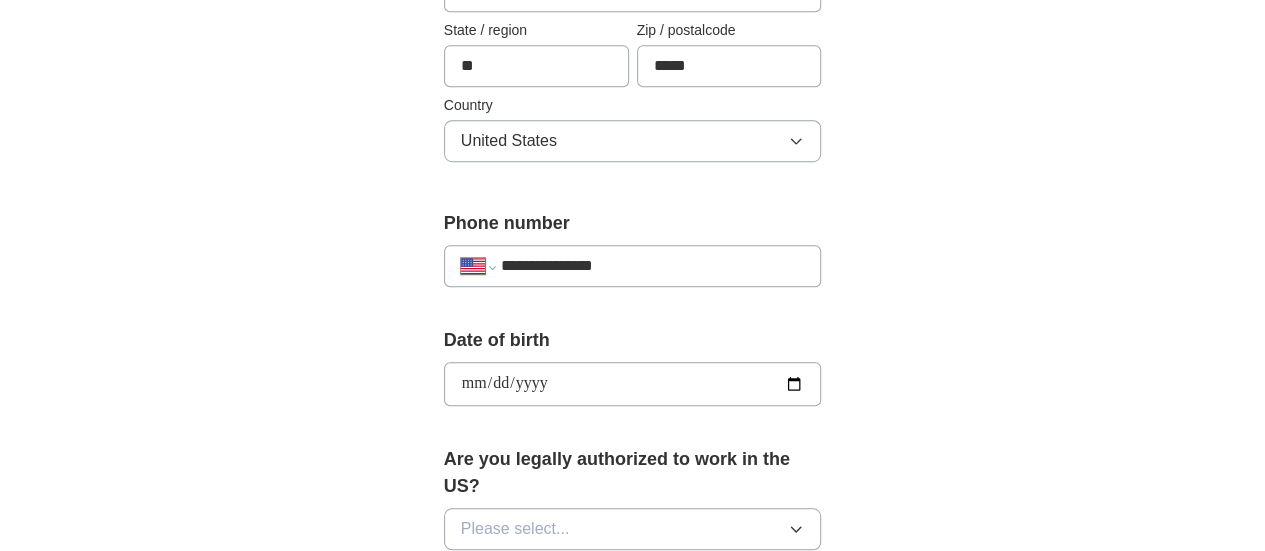 type on "**********" 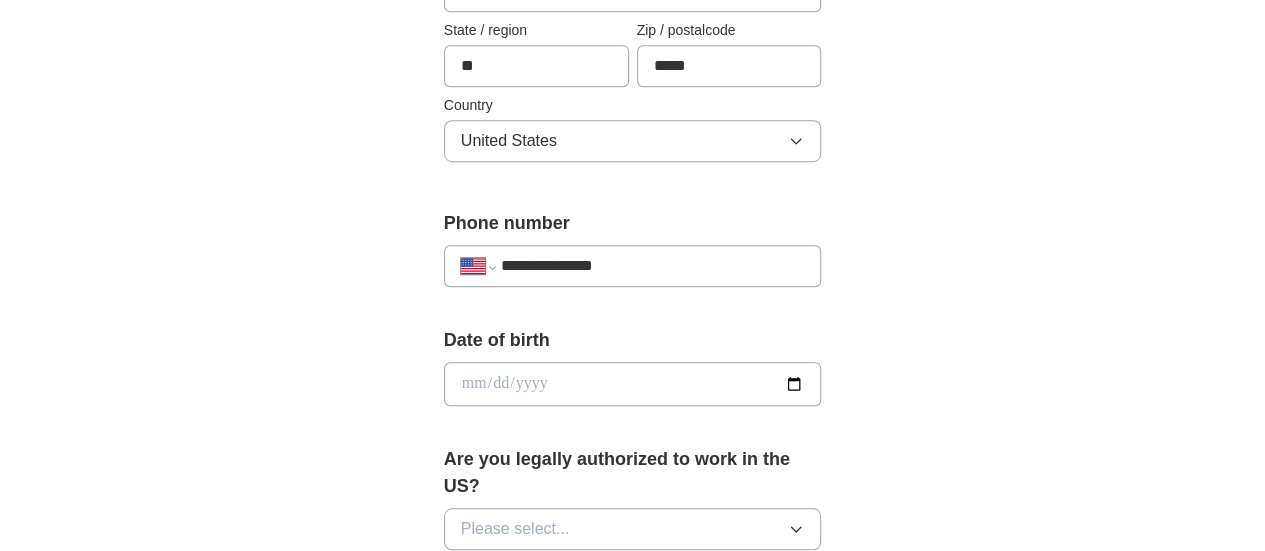 type on "**********" 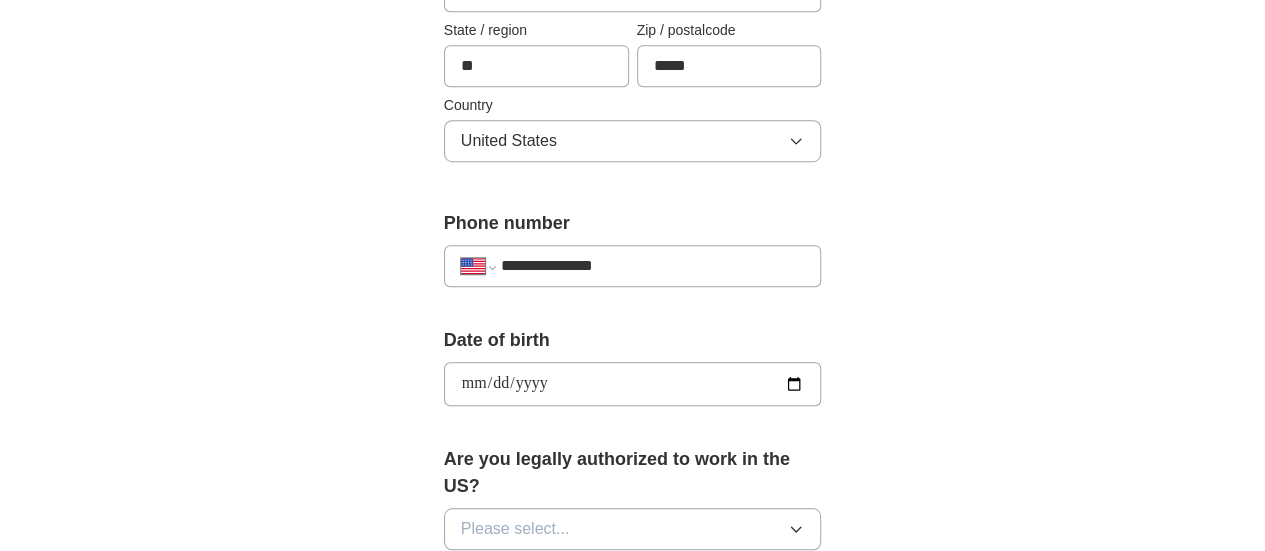 type on "**********" 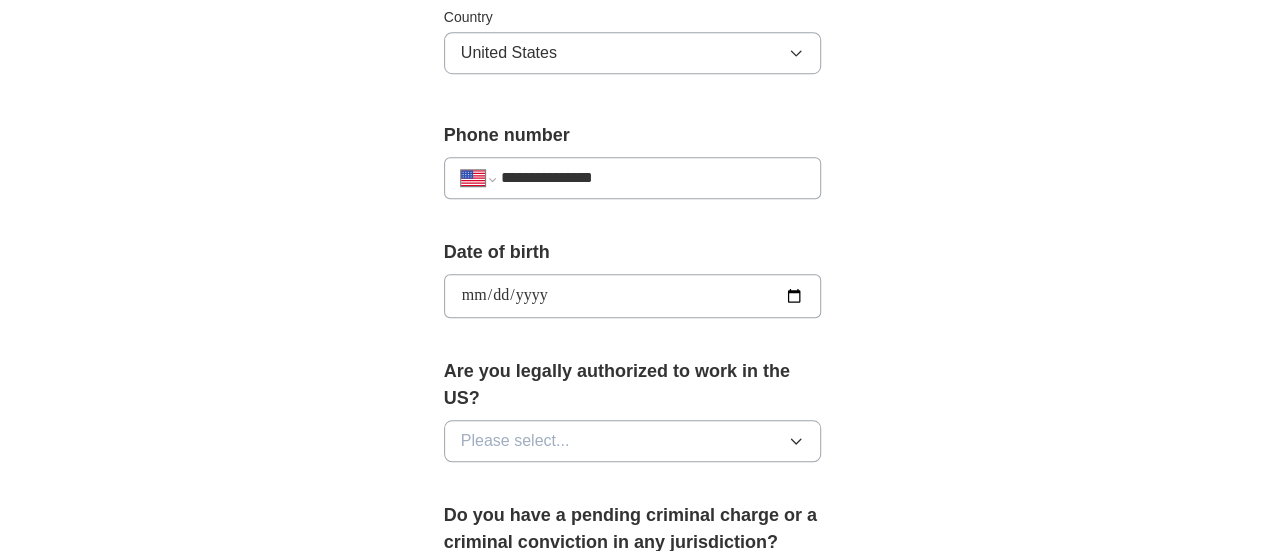 scroll, scrollTop: 760, scrollLeft: 0, axis: vertical 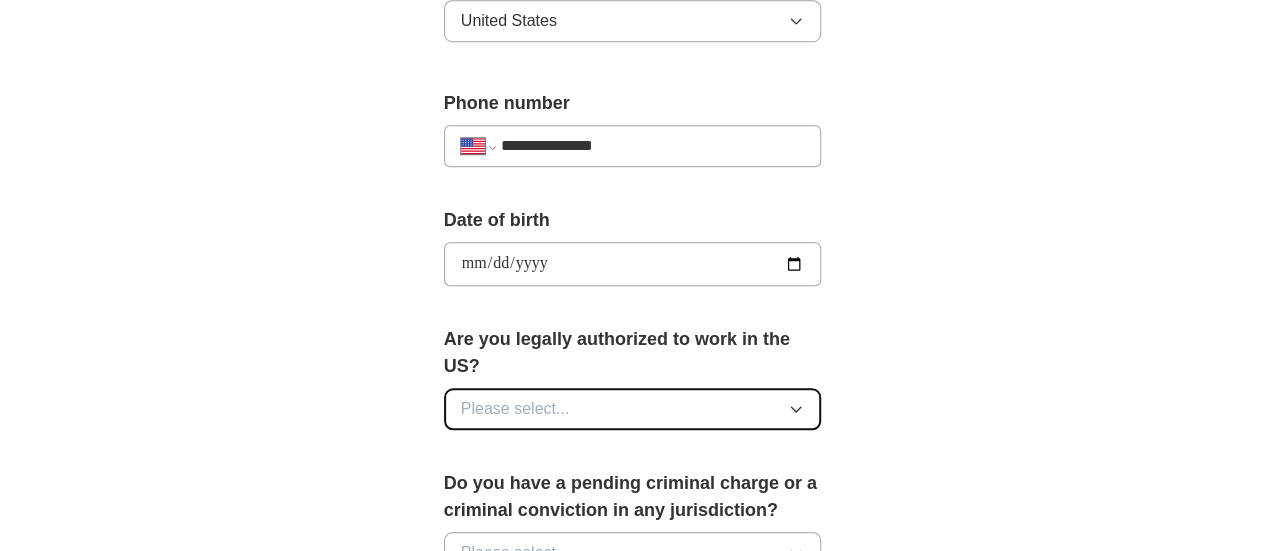 click 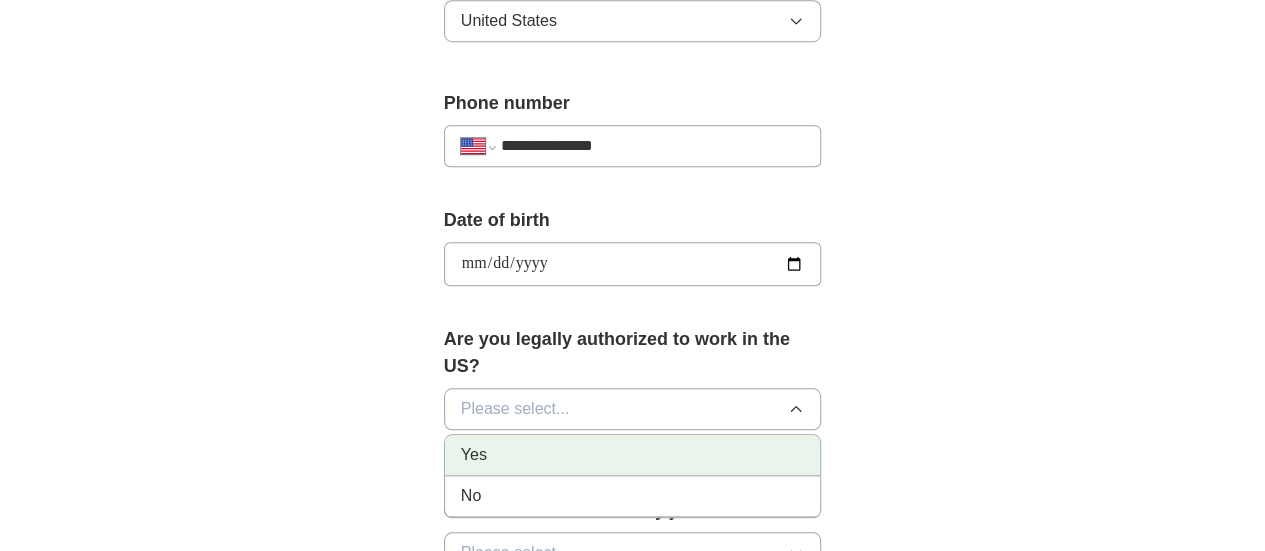 click on "Yes" at bounding box center (633, 455) 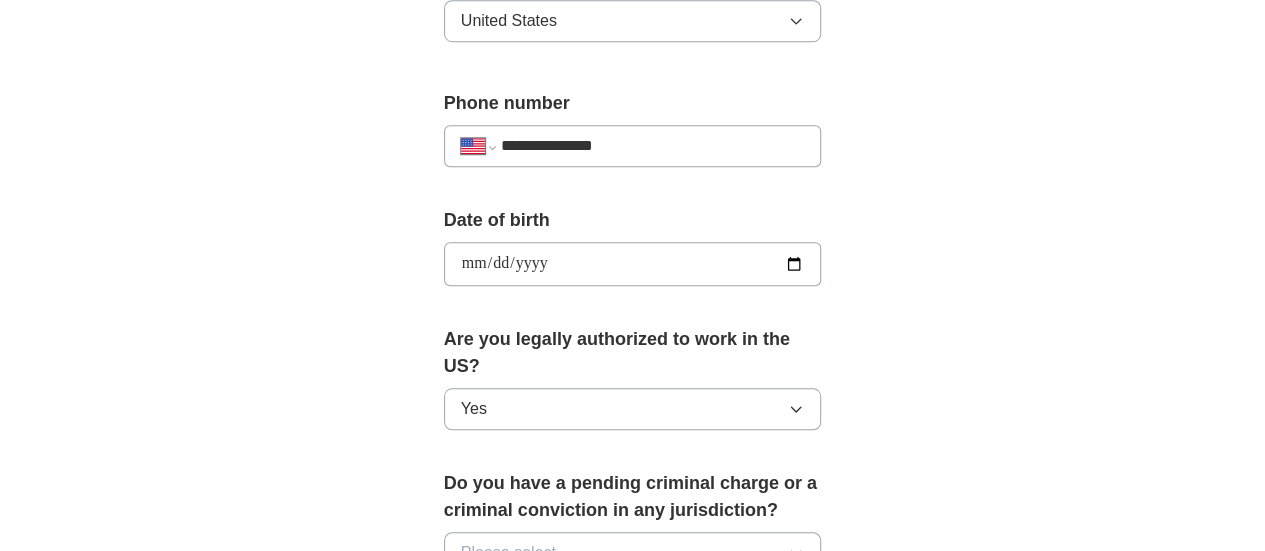 click on "ApplyIQ 🎉 You're applying , [PERSON] ! ApplyIQ will start searching for relevant jobs that match your profile - we'll notify you by email each time we submit an application 🚀 Boost your profile Unlock  up to  3x more applications  by answering these optional questions Address Street address [ADDRESS] City [CITY] State / region [STATE] Zip / postalcode [ZIP] Country United States Phone number [PHONE]" at bounding box center (633, 221) 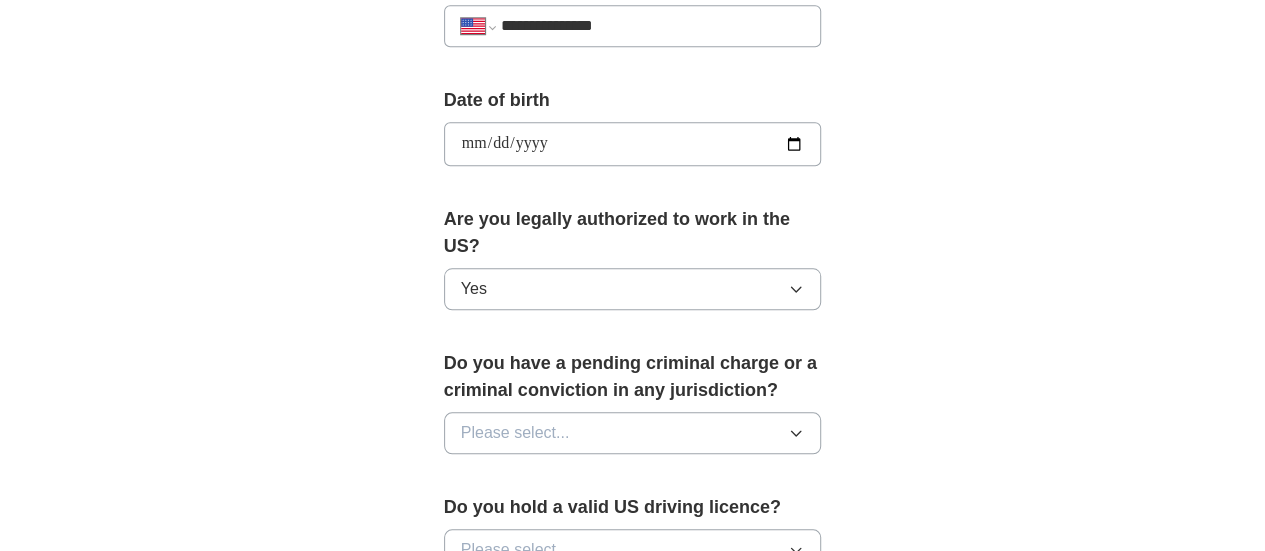 scroll, scrollTop: 920, scrollLeft: 0, axis: vertical 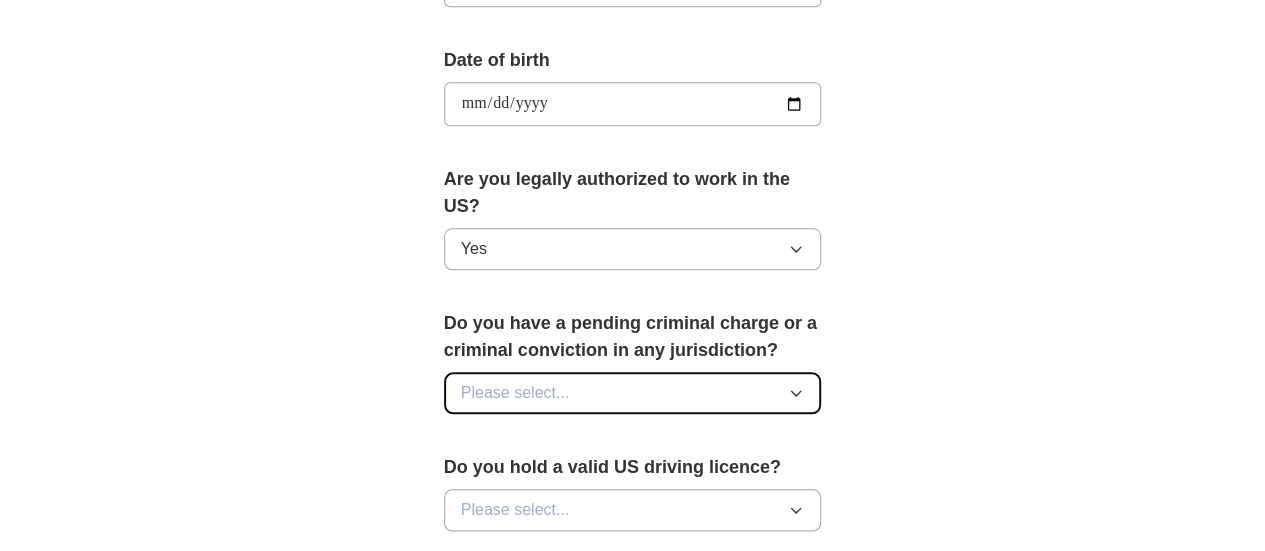 click on "Please select..." at bounding box center [633, 393] 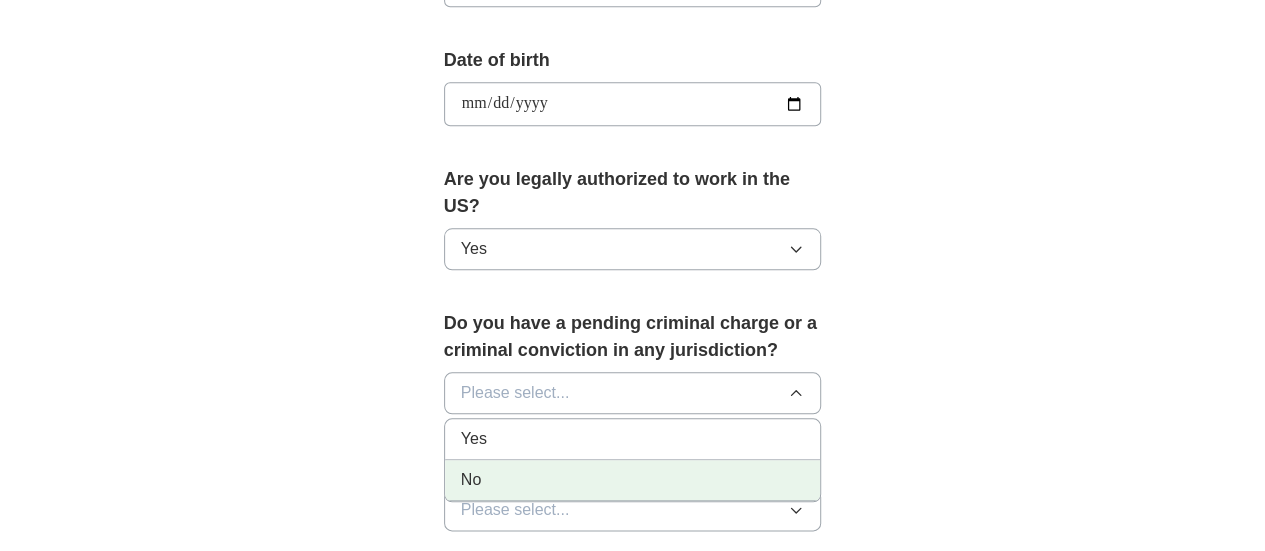 click on "No" at bounding box center (633, 480) 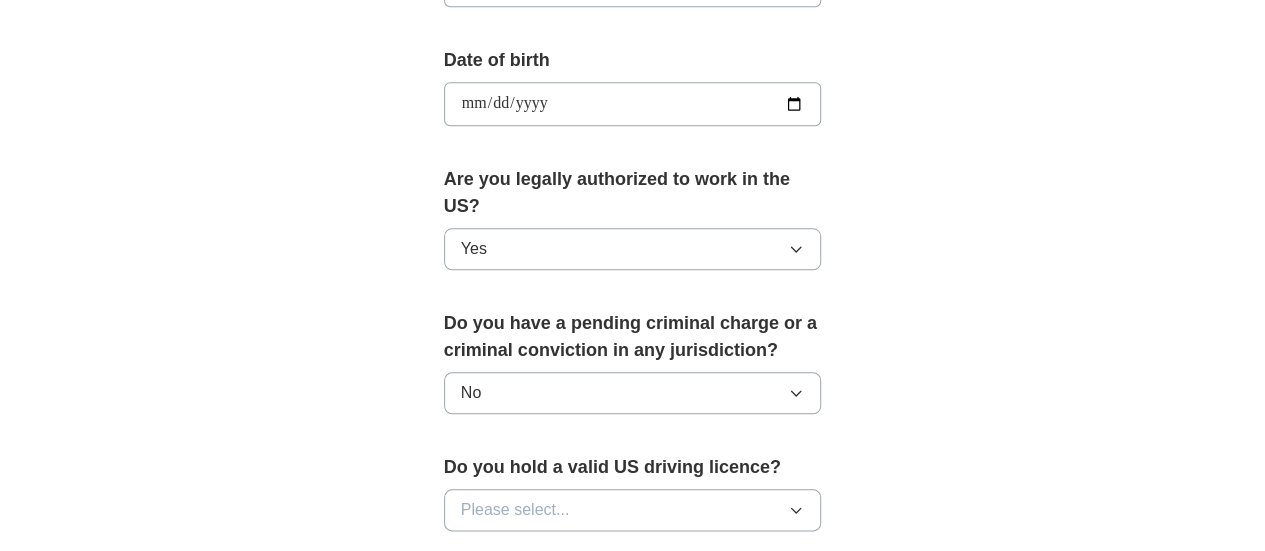 click on "ApplyIQ 🎉 You're applying , [PERSON] ! ApplyIQ will start searching for relevant jobs that match your profile - we'll notify you by email each time we submit an application 🚀 Boost your profile Unlock  up to  3x more applications  by answering these optional questions Address Street address [ADDRESS] City [CITY] State / region [STATE] Zip / postalcode [ZIP] Country United States Phone number [PHONE] No" at bounding box center (633, 61) 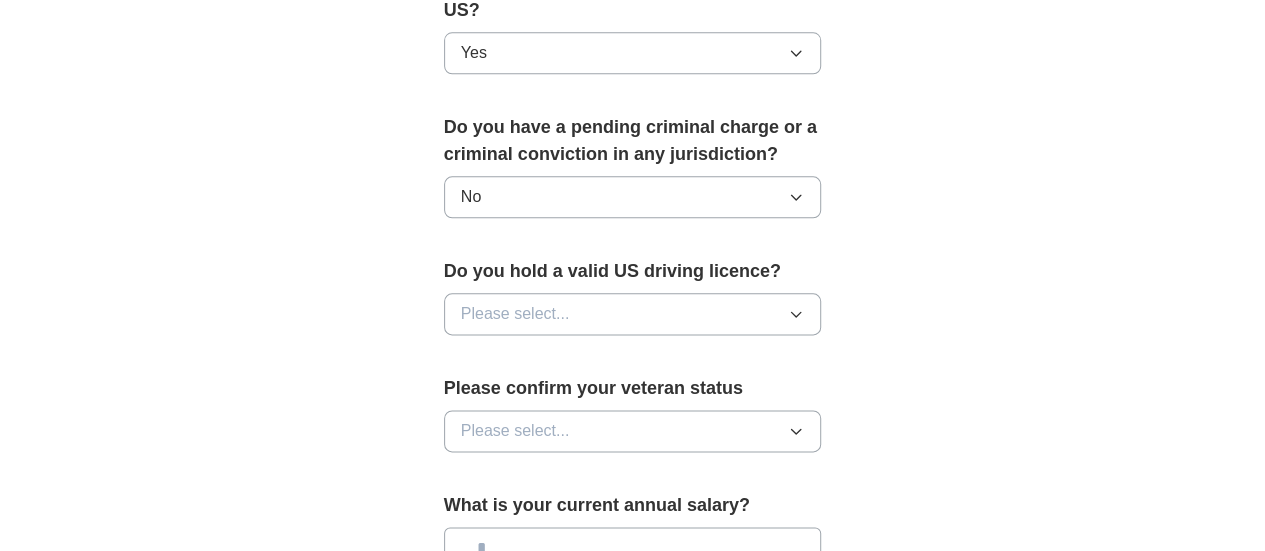 scroll, scrollTop: 1120, scrollLeft: 0, axis: vertical 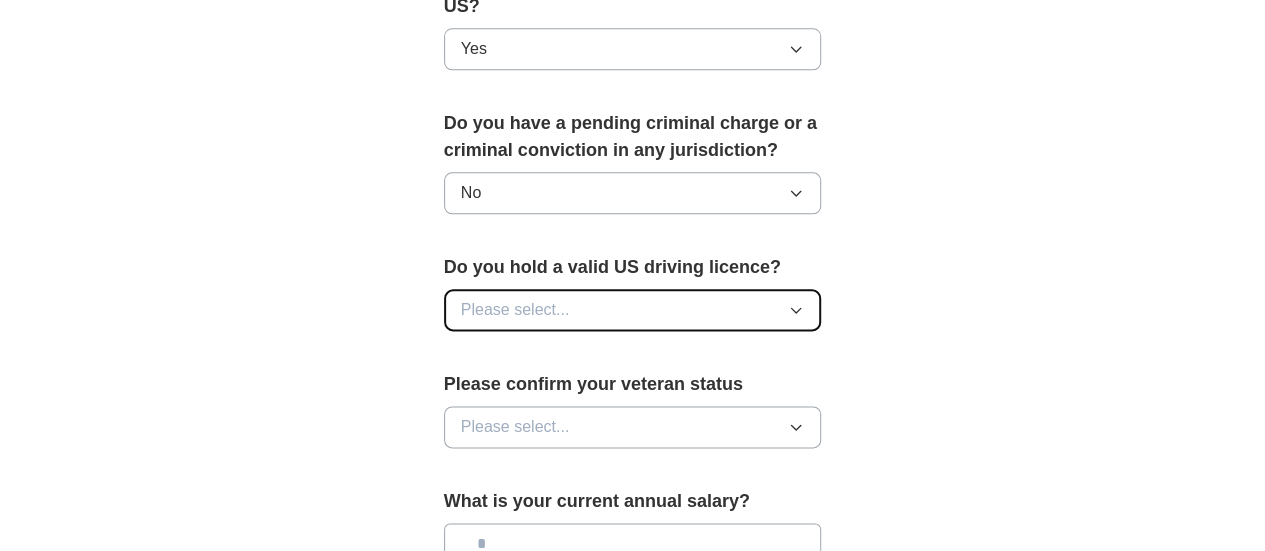 click 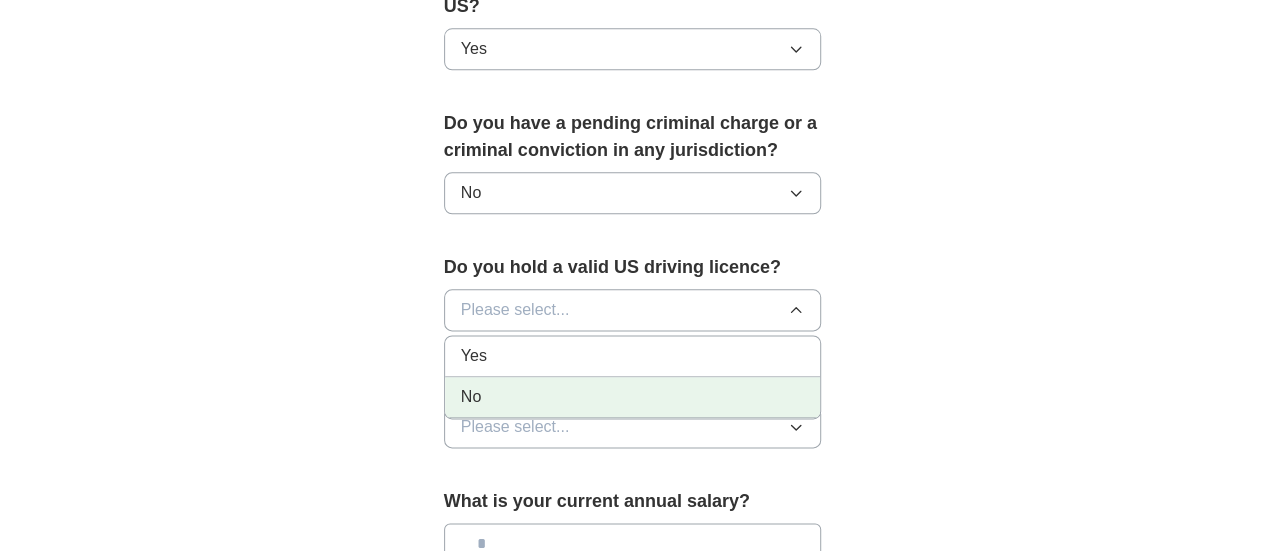 click on "No" at bounding box center (633, 397) 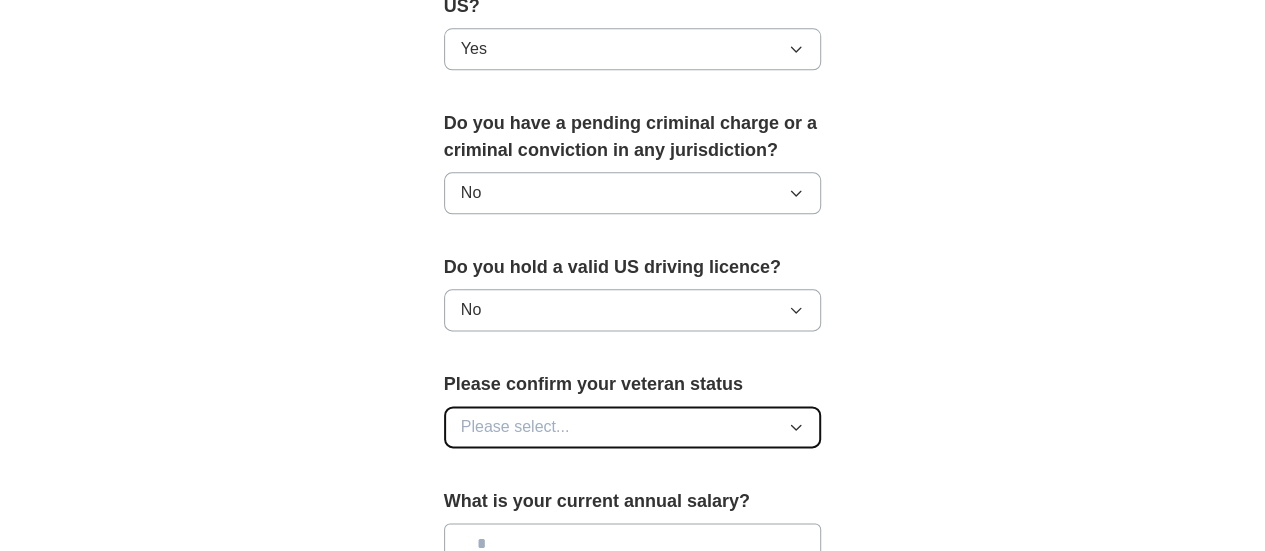 click on "Please select..." at bounding box center [633, 427] 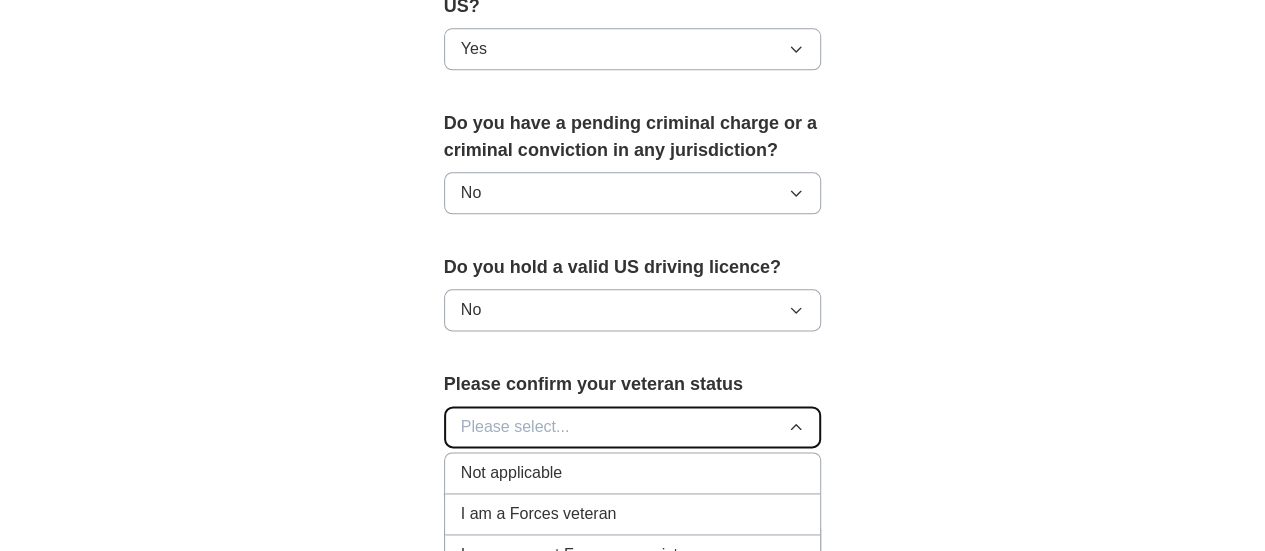 type 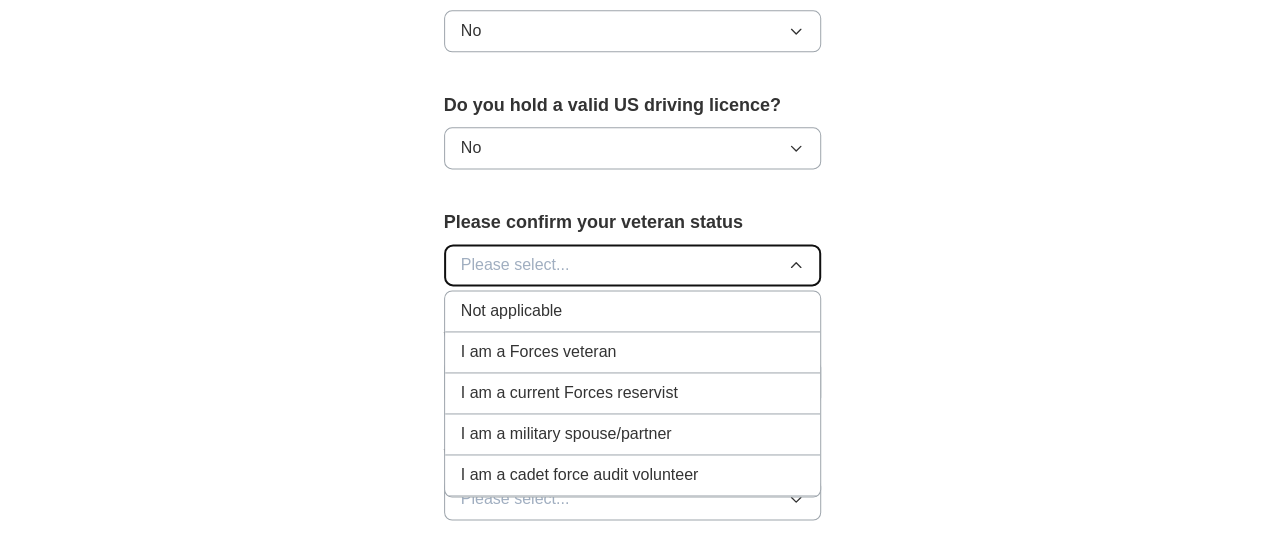 scroll, scrollTop: 1320, scrollLeft: 0, axis: vertical 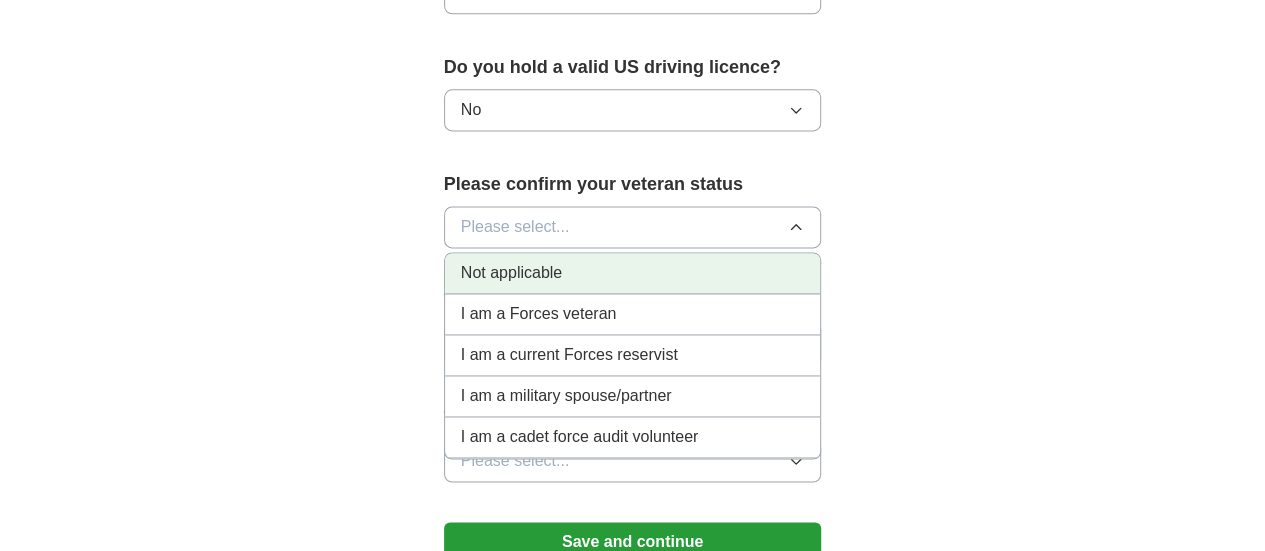 click on "Not applicable" at bounding box center [511, 273] 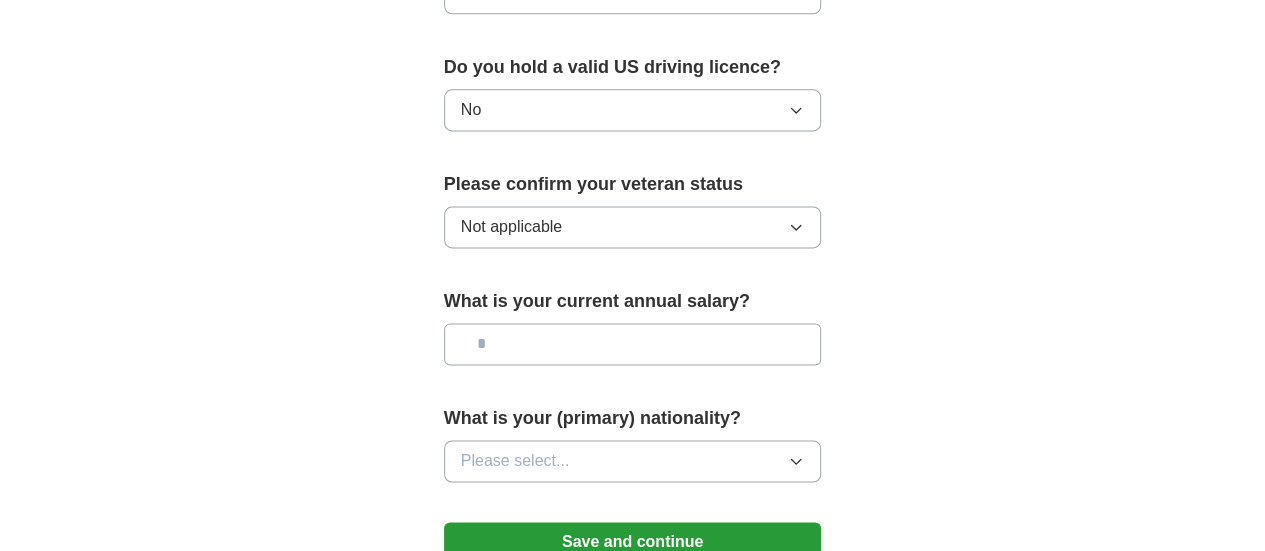 click at bounding box center [633, 344] 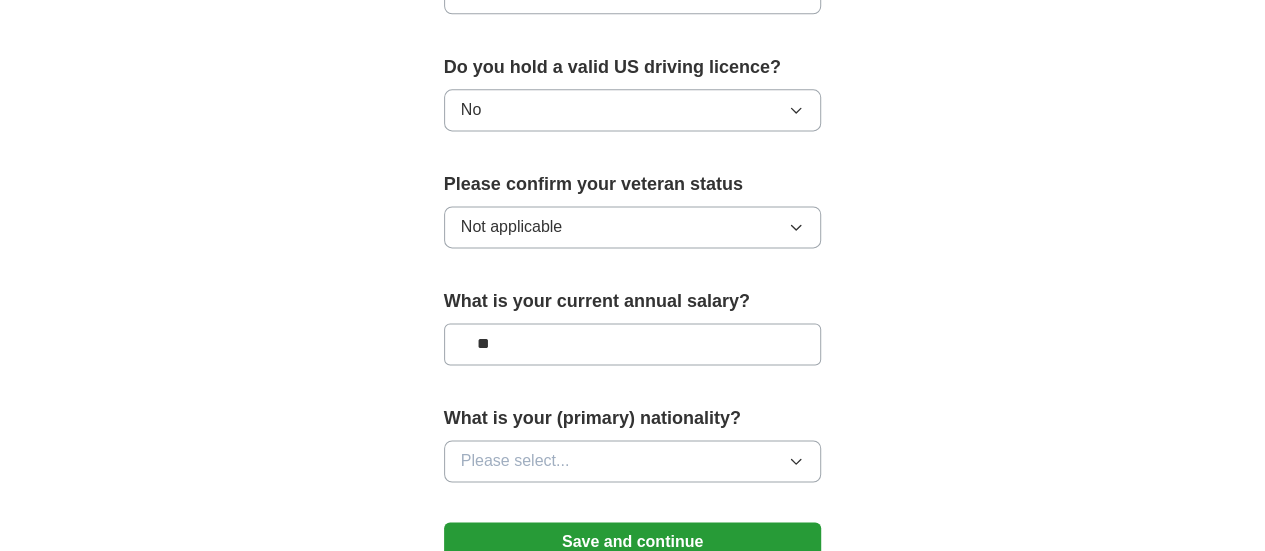 type on "**" 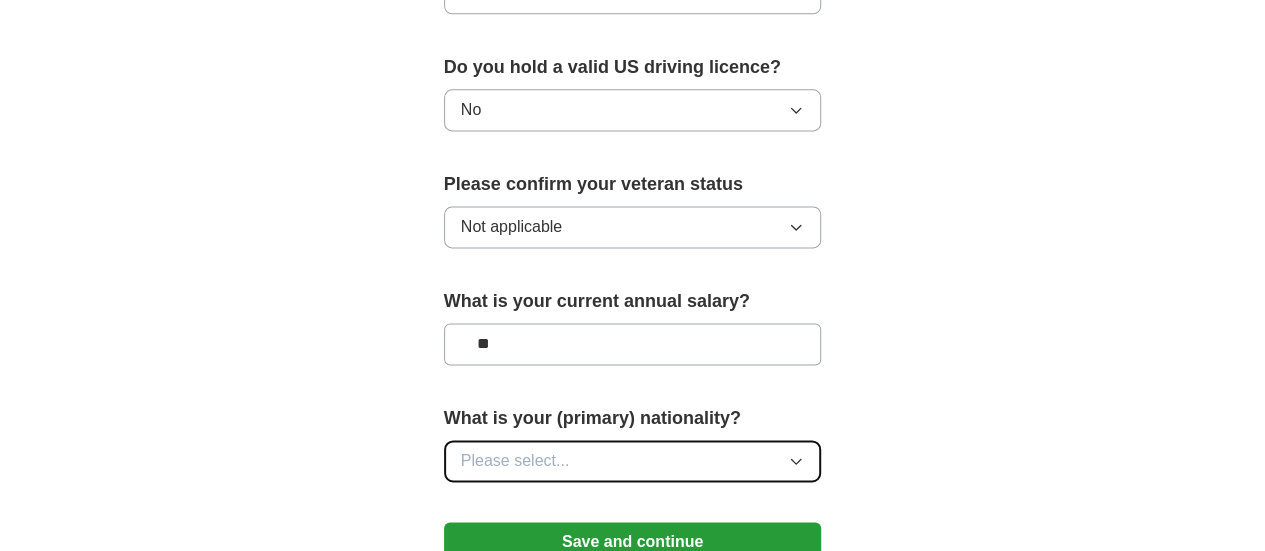 click on "Please select..." at bounding box center [633, 461] 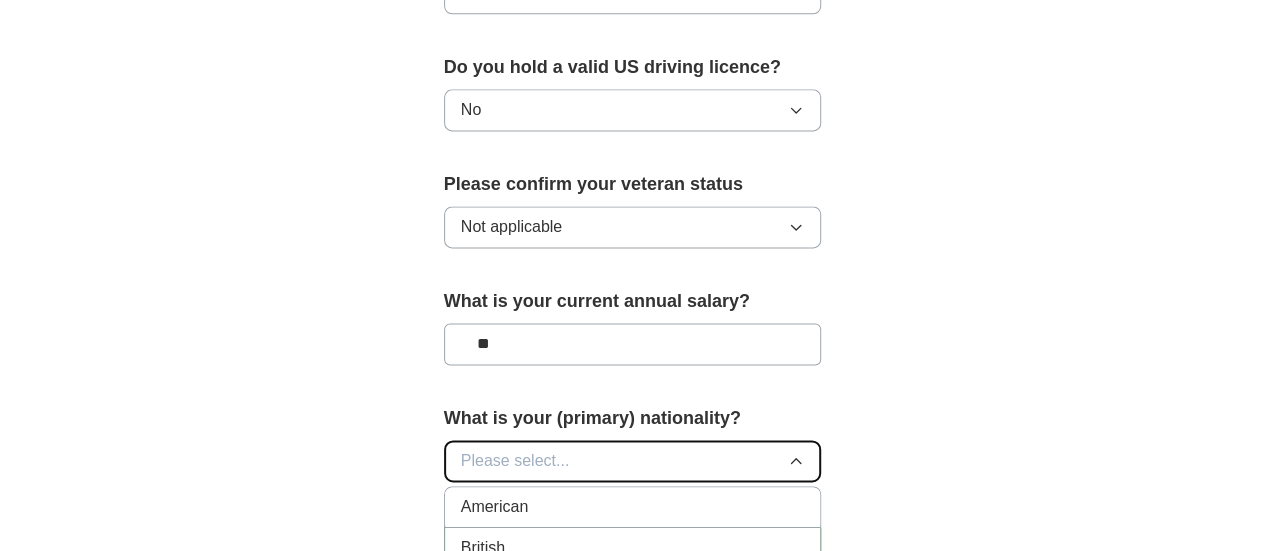 scroll, scrollTop: 348, scrollLeft: 0, axis: vertical 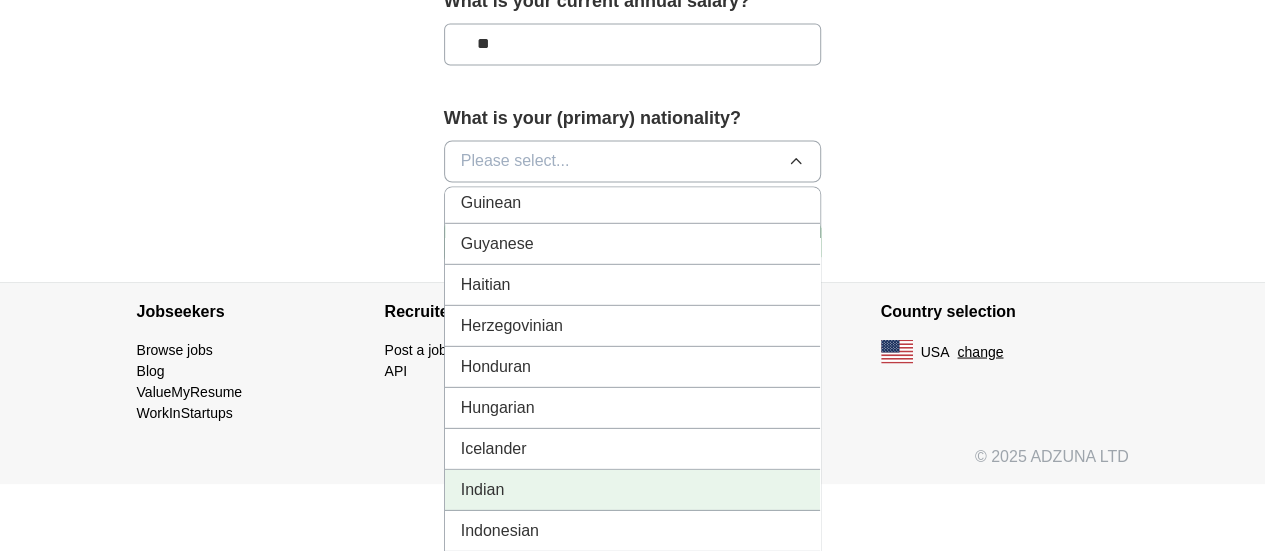 click on "Indian" at bounding box center (633, 489) 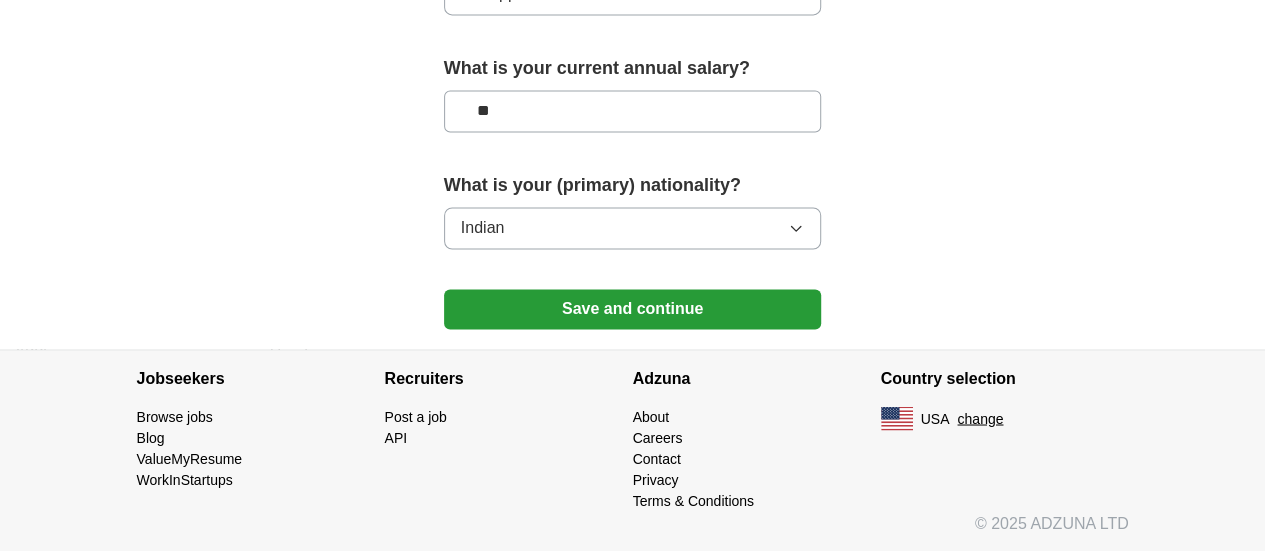 scroll, scrollTop: 1517, scrollLeft: 0, axis: vertical 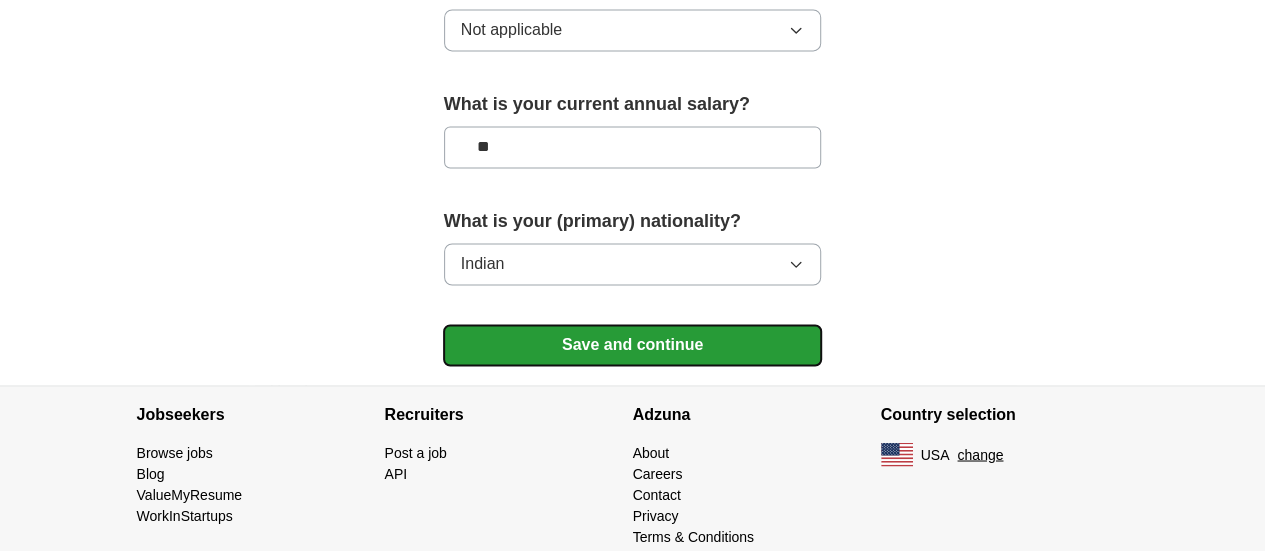 click on "Save and continue" at bounding box center (633, 345) 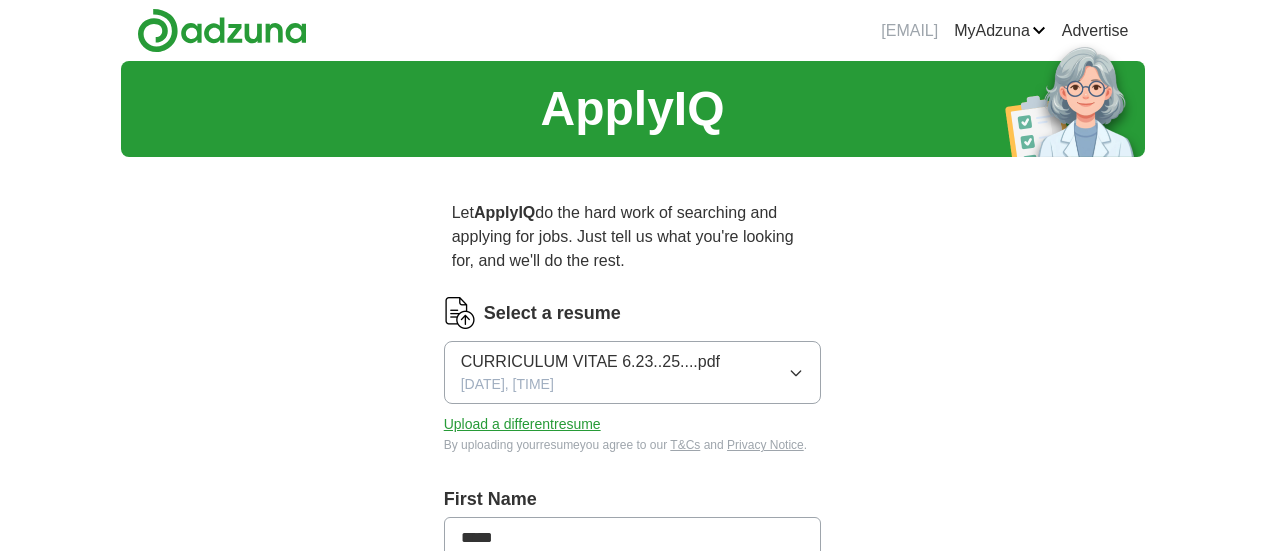 scroll, scrollTop: 0, scrollLeft: 0, axis: both 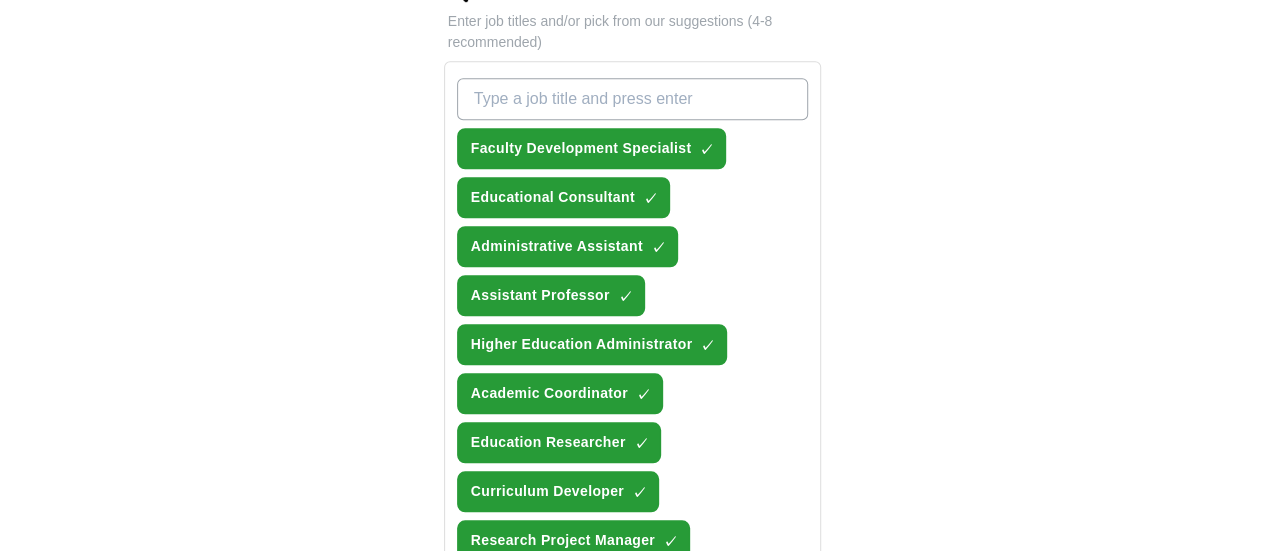 click on "+" at bounding box center (624, 639) 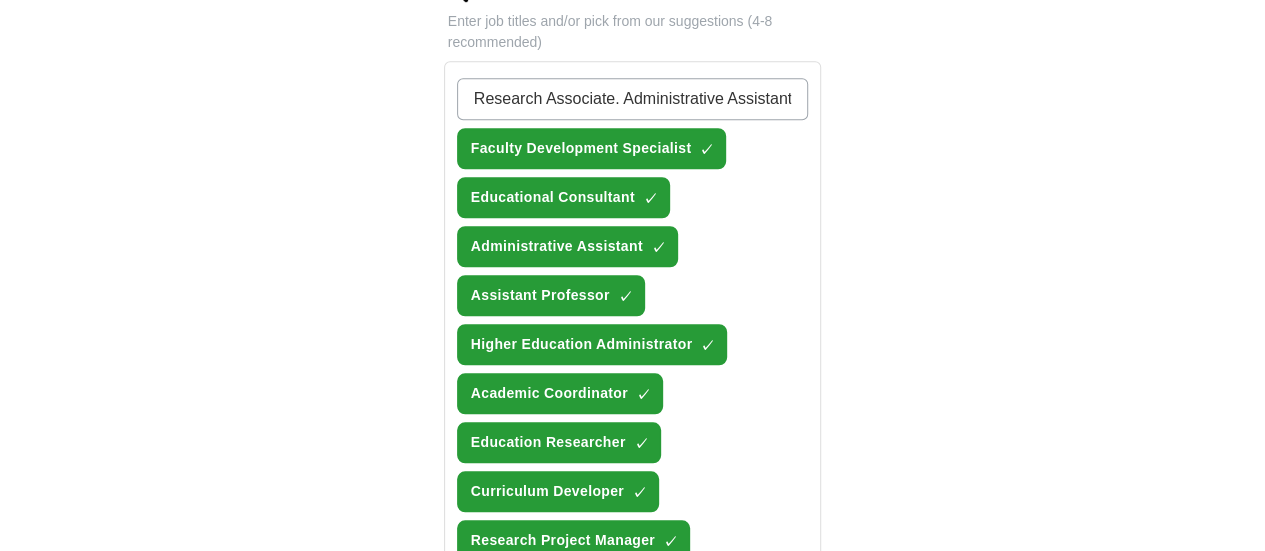 type on "Research Associate. Administrative Assistant" 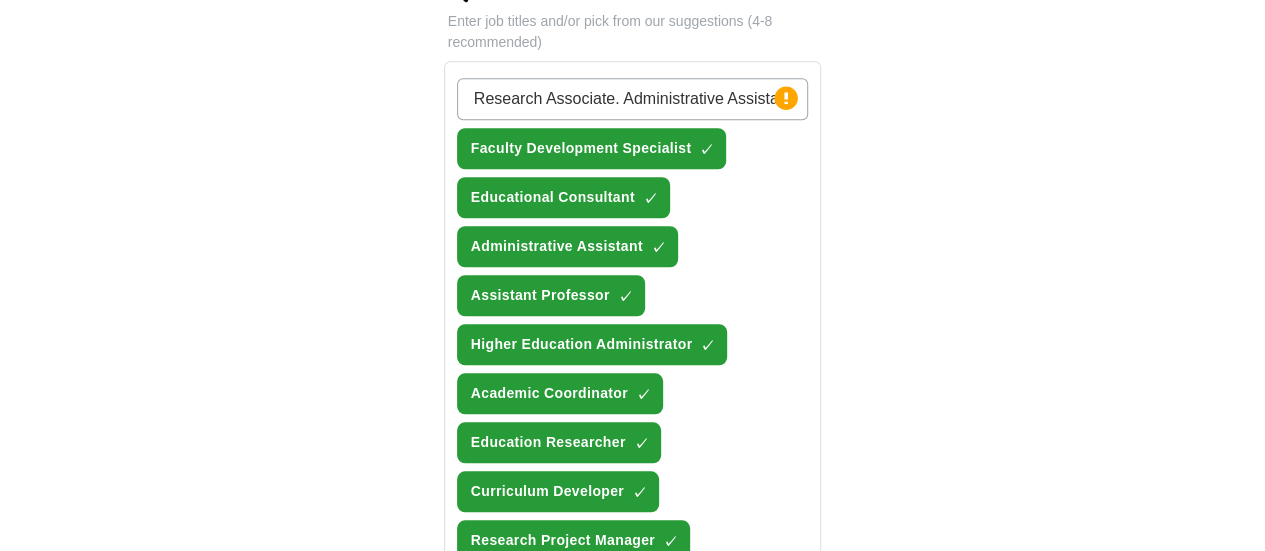 click on "ApplyIQ Let  ApplyIQ  do the hard work of searching and applying for jobs. Just tell us what you're looking for, and we'll do the rest. Select a resume CURRICULUM VITAE 6.23..25....pdf 07/14/2025, 18:10 Upload a different  resume By uploading your  resume  you agree to our   T&Cs   and   Privacy Notice . First Name ***** Last Name **** What job are you looking for? Enter job titles and/or pick from our suggestions (4-8 recommended) Research Associate. Administrative Assistant Press return to add title Faculty Development Specialist ✓ × Educational Consultant ✓ × Administrative Assistant ✓ × Assistant Professor ✓ × Higher Education Administrator ✓ × Academic Coordinator ✓ × Education Researcher ✓ × Curriculum Developer ✓ × Research Project Manager ✓ × Academic Advisor ✓ × Research Associate ✓ × Department Head + Education Program Coordinator + Where do you want to work? Los Gatos, CA × 10 mile radius What's your minimum salary? At least  $ -   per year $ 0 k $ 150 k+" at bounding box center (633, 351) 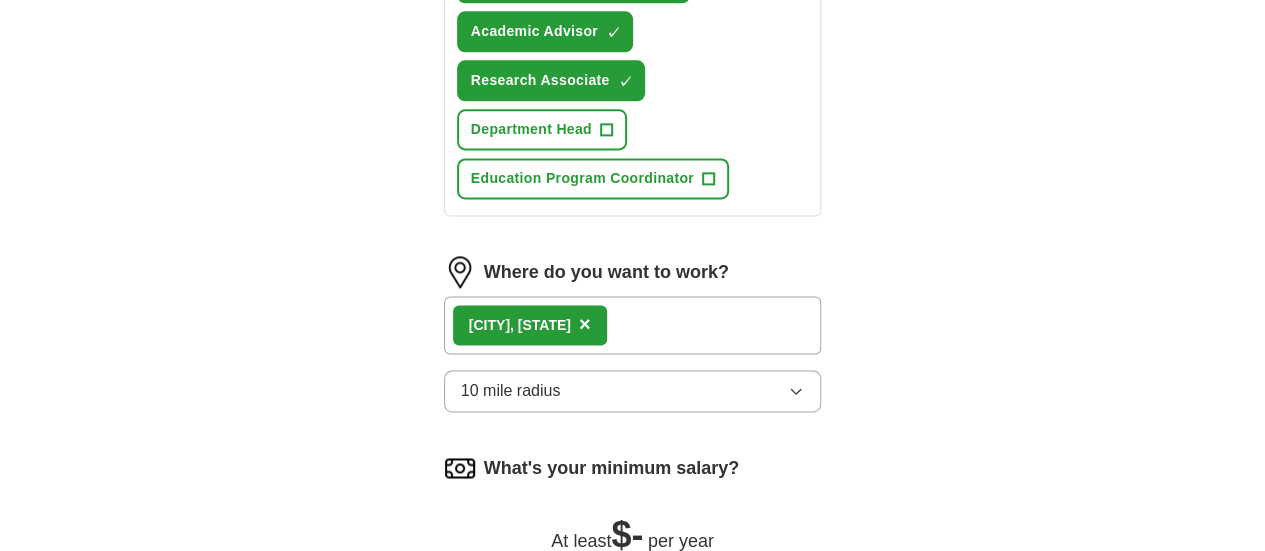 scroll, scrollTop: 1280, scrollLeft: 0, axis: vertical 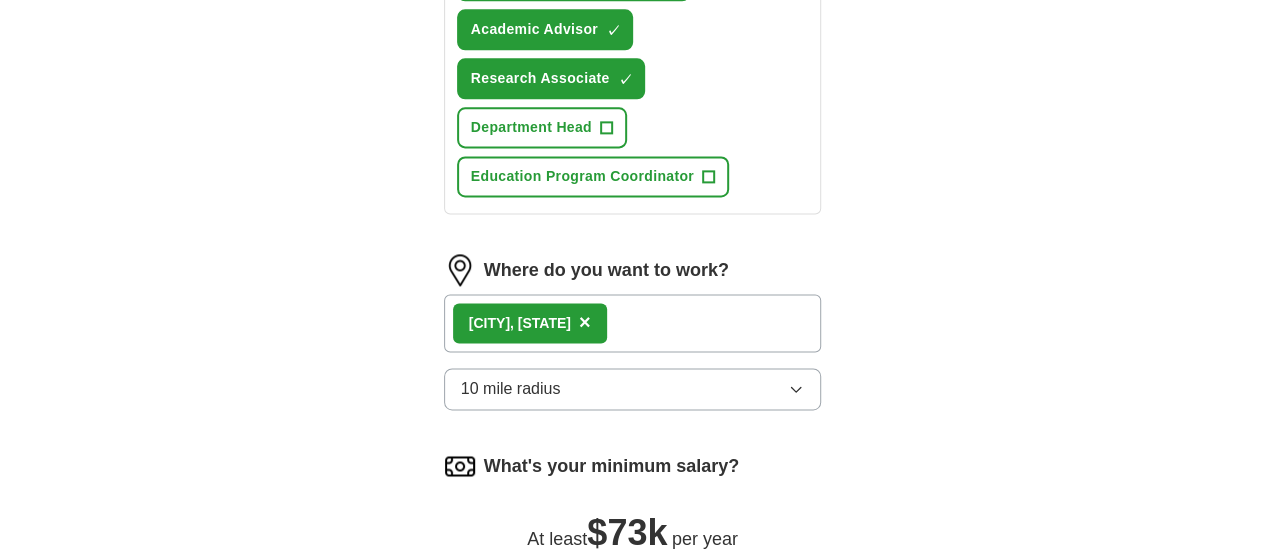 click at bounding box center (633, 582) 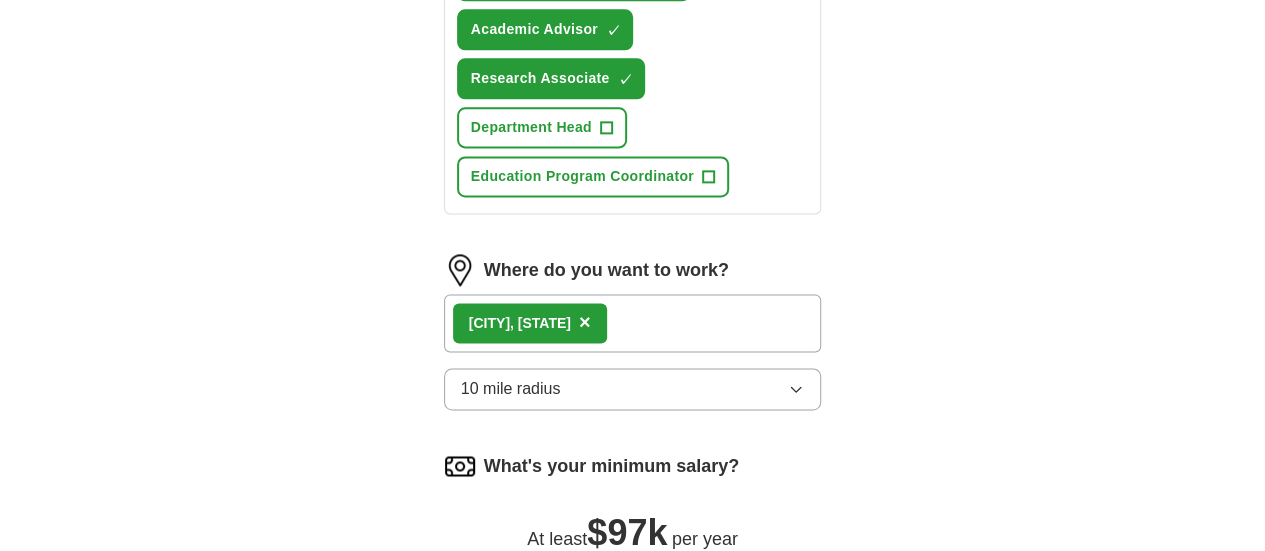 click at bounding box center (633, 582) 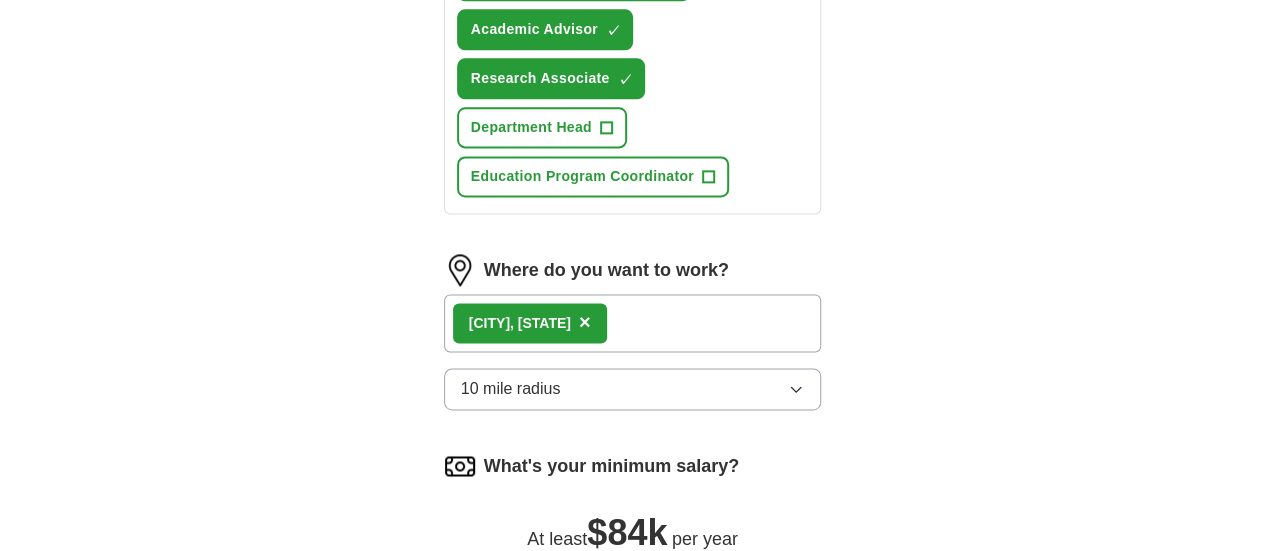 click at bounding box center [633, 582] 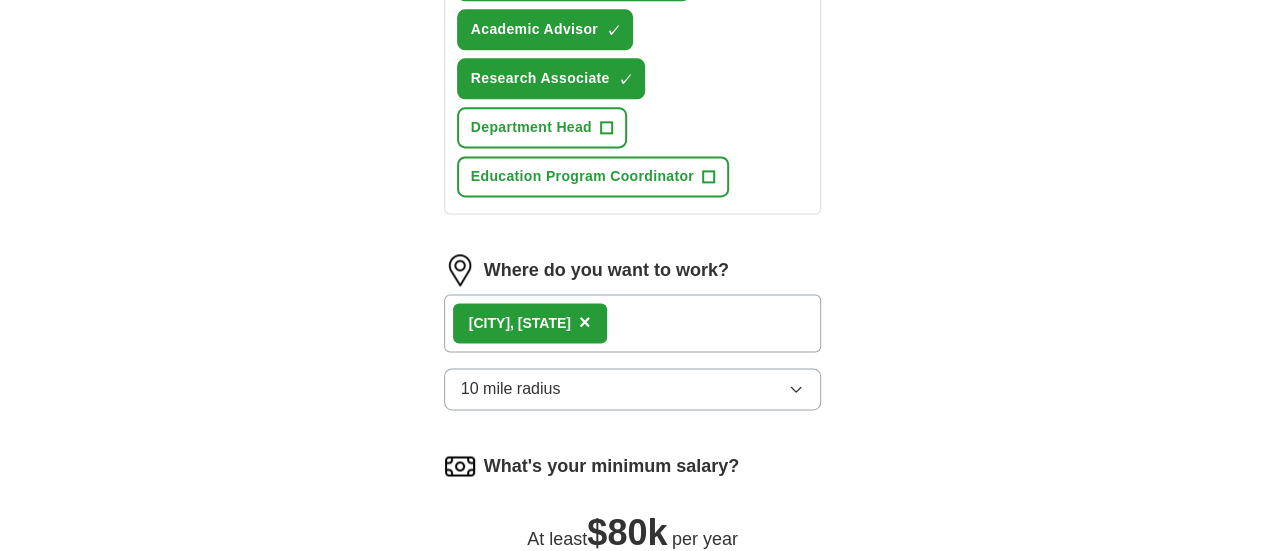 click on "ApplyIQ Let  ApplyIQ  do the hard work of searching and applying for jobs. Just tell us what you're looking for, and we'll do the rest. Select a resume CURRICULUM VITAE 6.23..25....pdf 07/14/2025, 18:10 Upload a different  resume By uploading your  resume  you agree to our   T&Cs   and   Privacy Notice . First Name ***** Last Name **** What job are you looking for? Enter job titles and/or pick from our suggestions (4-8 recommended) Research Associate. Administrative Assistant Press return to add title Faculty Development Specialist ✓ × Educational Consultant ✓ × Administrative Assistant ✓ × Assistant Professor ✓ × Higher Education Administrator ✓ × Academic Coordinator ✓ × Education Researcher ✓ × Curriculum Developer ✓ × Research Project Manager ✓ × Academic Advisor ✓ × Research Associate ✓ × Department Head + Education Program Coordinator + Where do you want to work? Los Gatos, CA × 10 mile radius What's your minimum salary? At least  $ 80k   per year $ 0 k $ 150 k+" at bounding box center [633, -209] 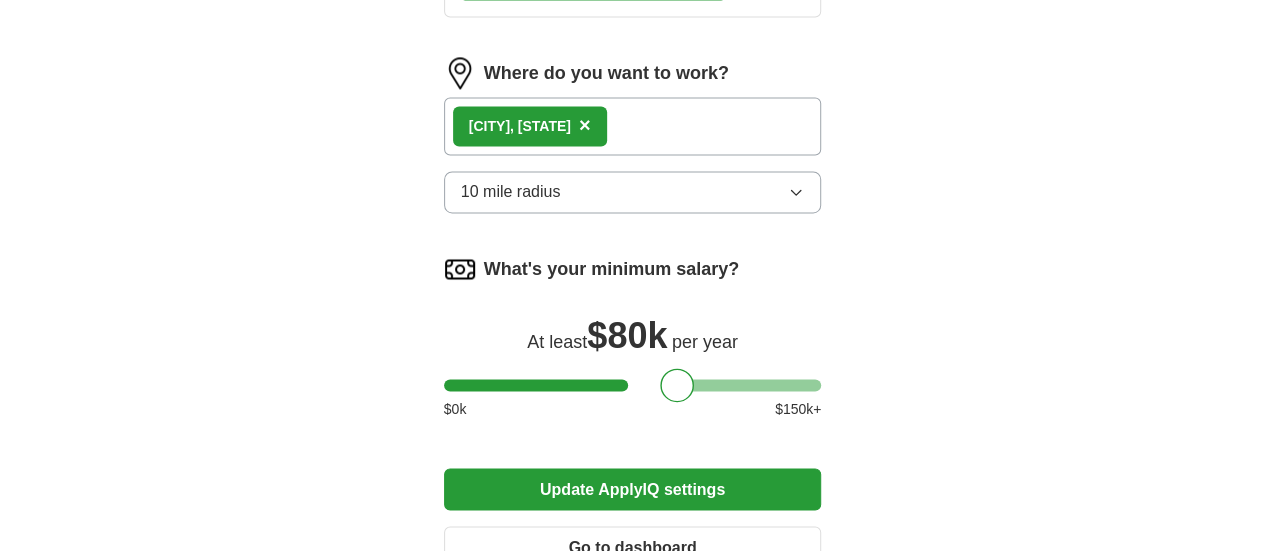 scroll, scrollTop: 1484, scrollLeft: 0, axis: vertical 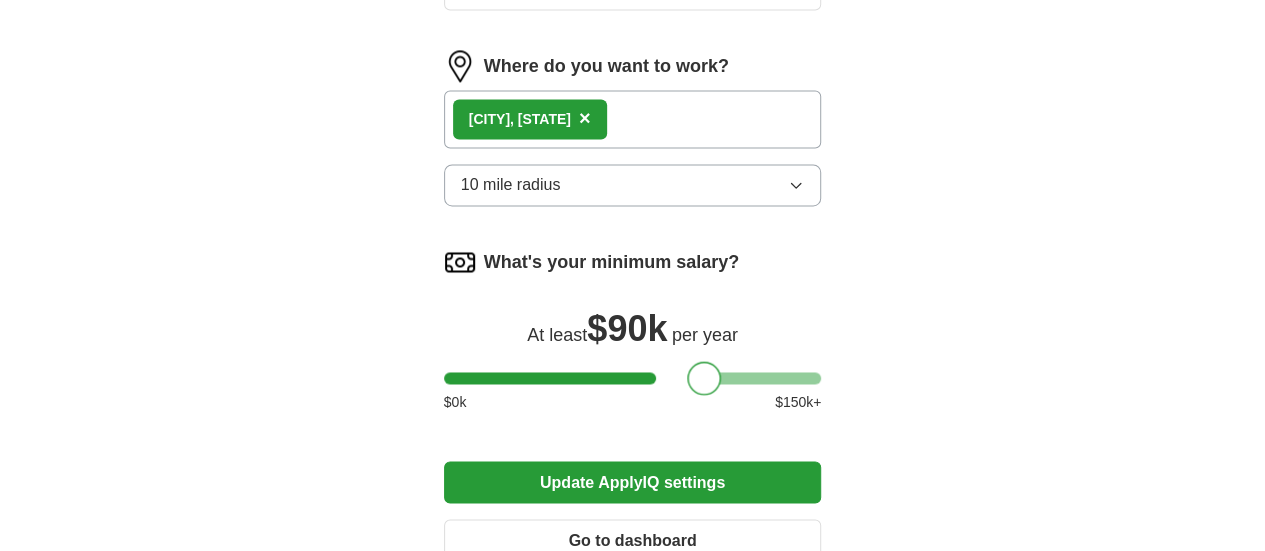 click at bounding box center [633, 378] 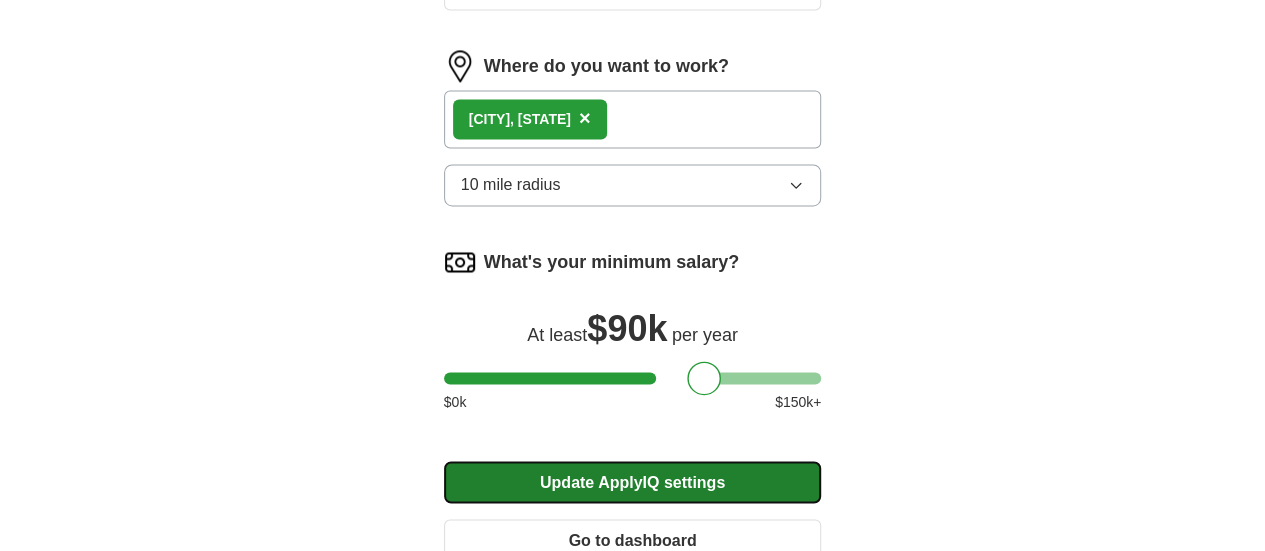 click on "Update ApplyIQ settings" at bounding box center (633, 482) 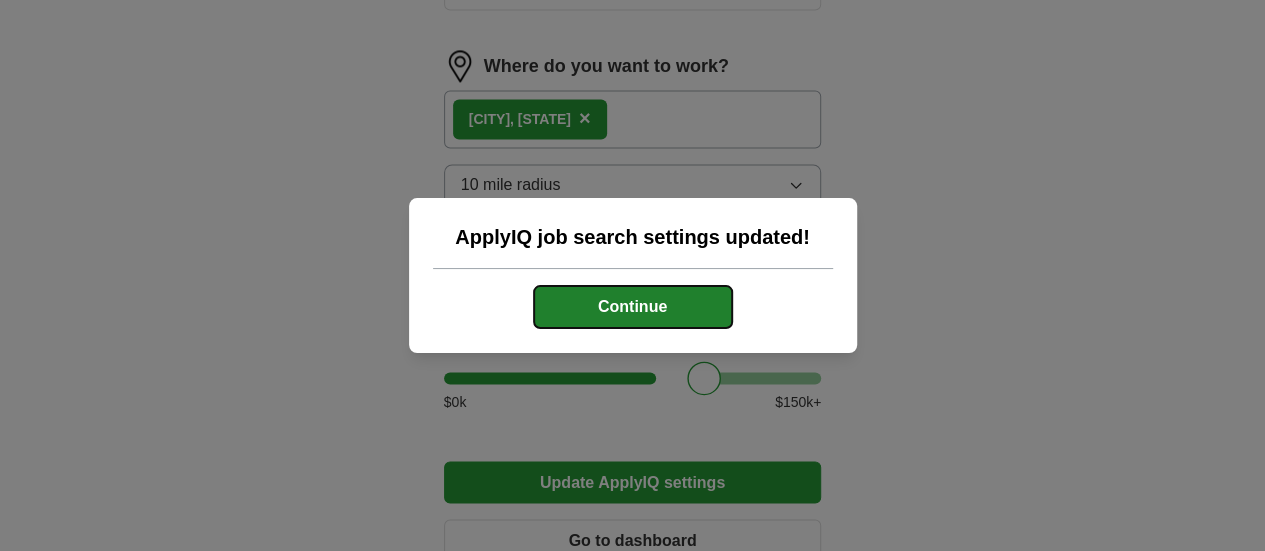 click on "Continue" at bounding box center (633, 307) 